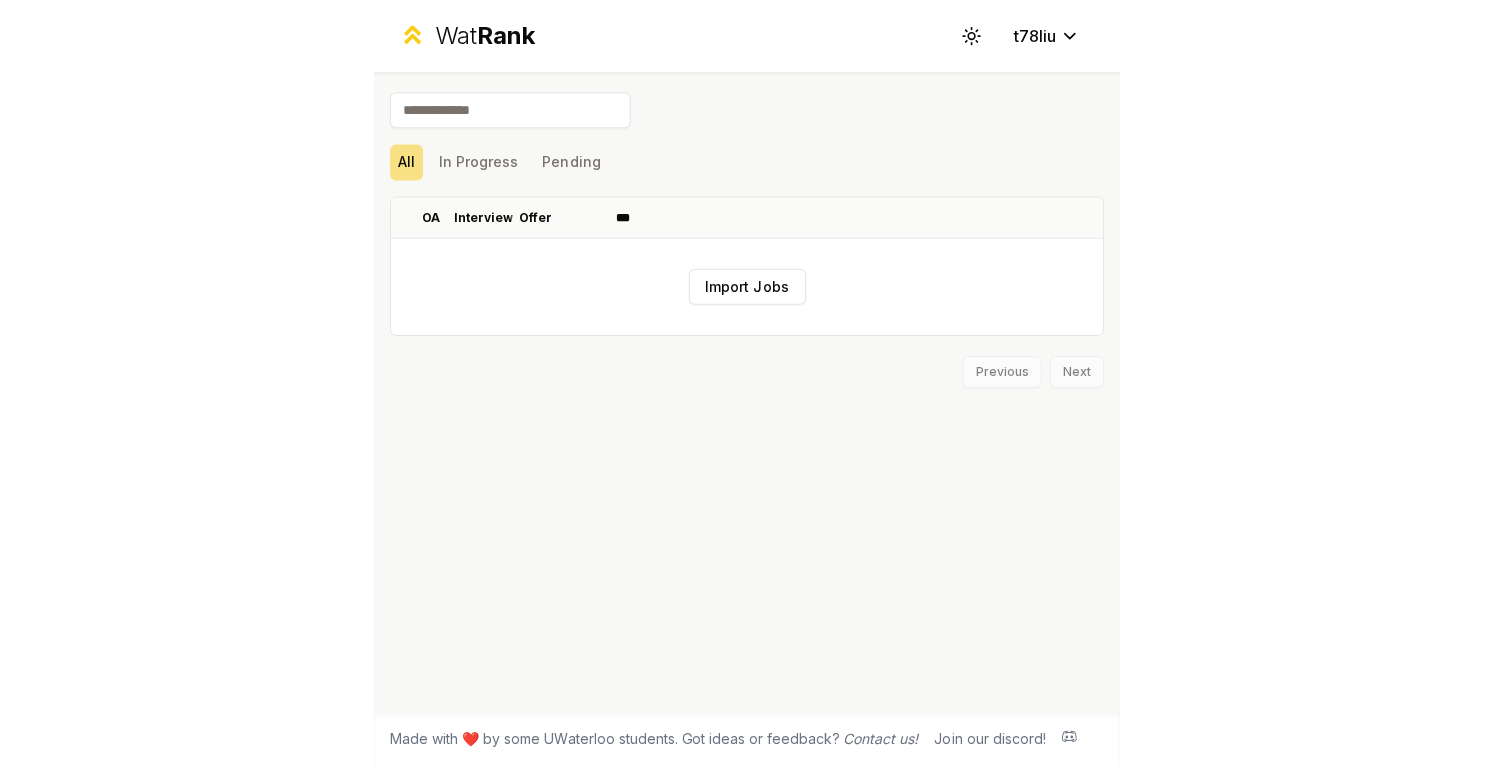 scroll, scrollTop: 0, scrollLeft: 0, axis: both 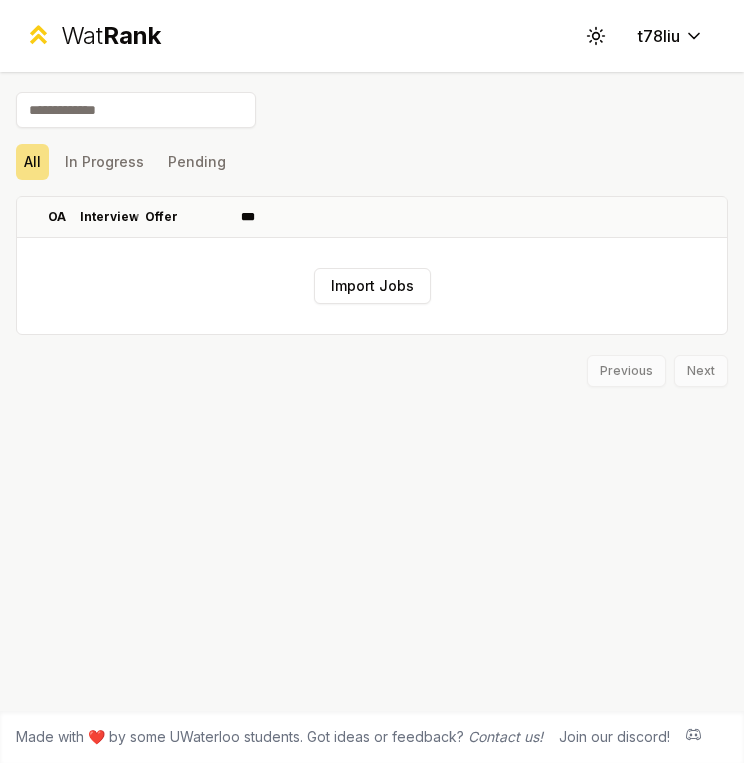 click on "Import Jobs" at bounding box center (372, 286) 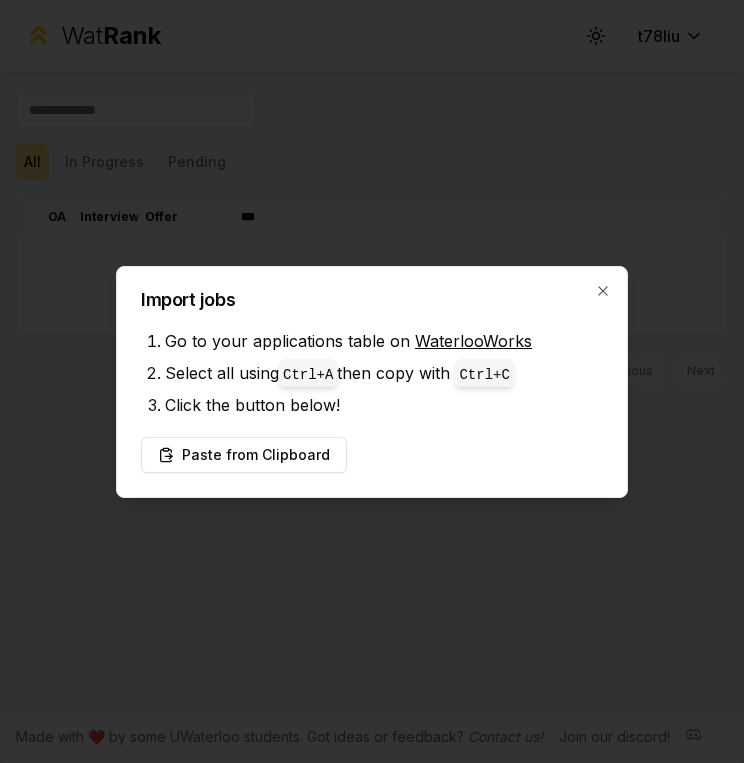 click on "Paste from Clipboard" at bounding box center (244, 455) 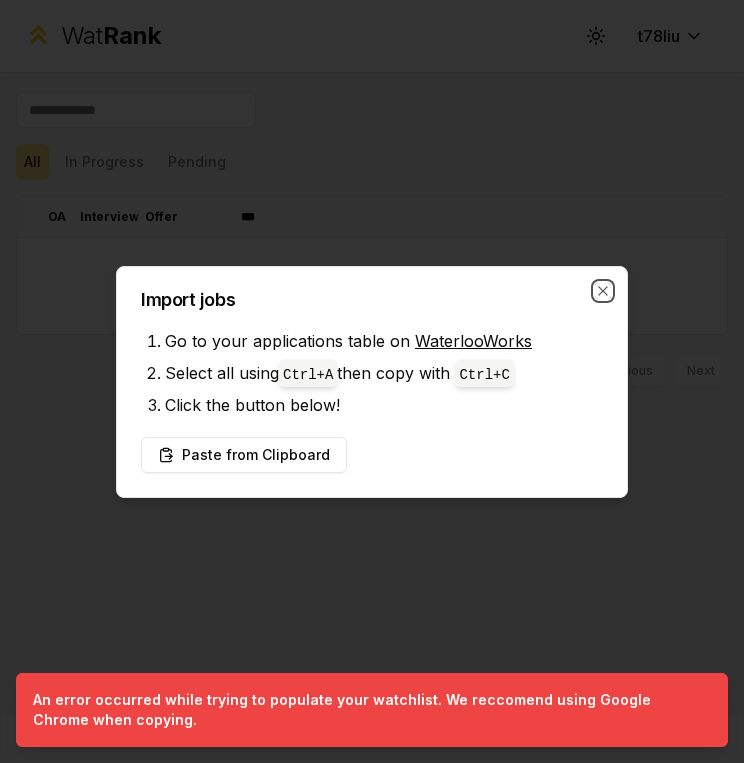 click 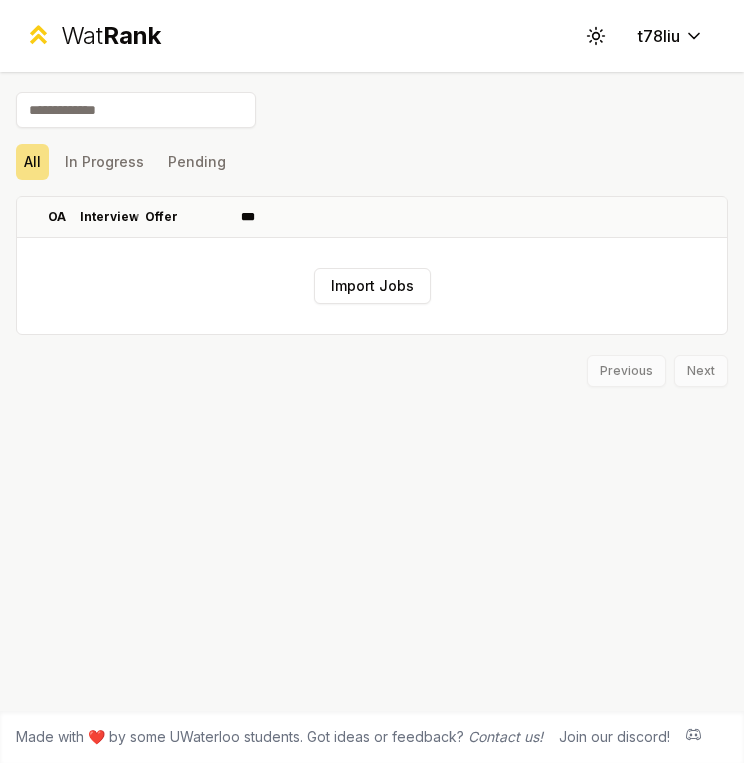 click on "Import Jobs" at bounding box center (372, 286) 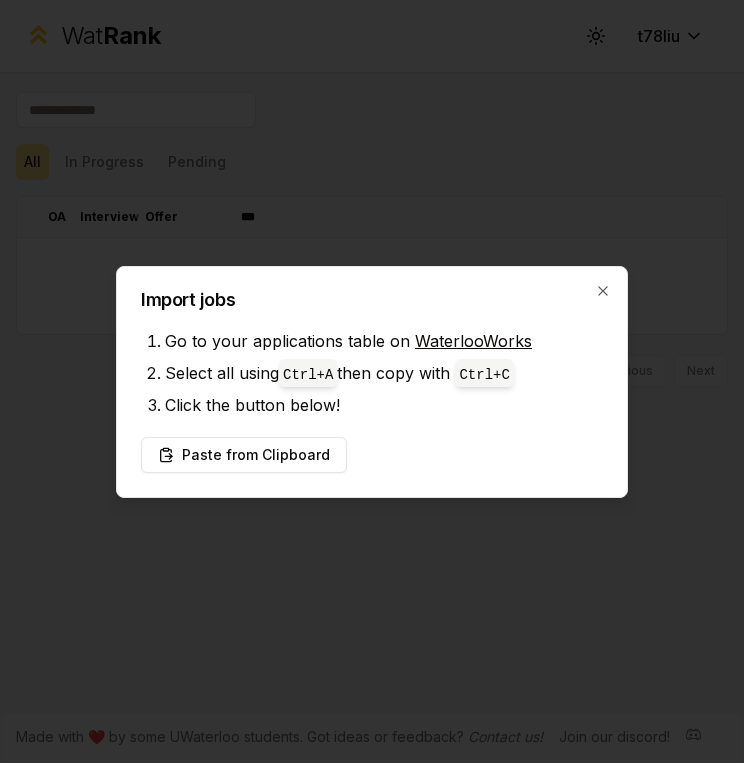 type 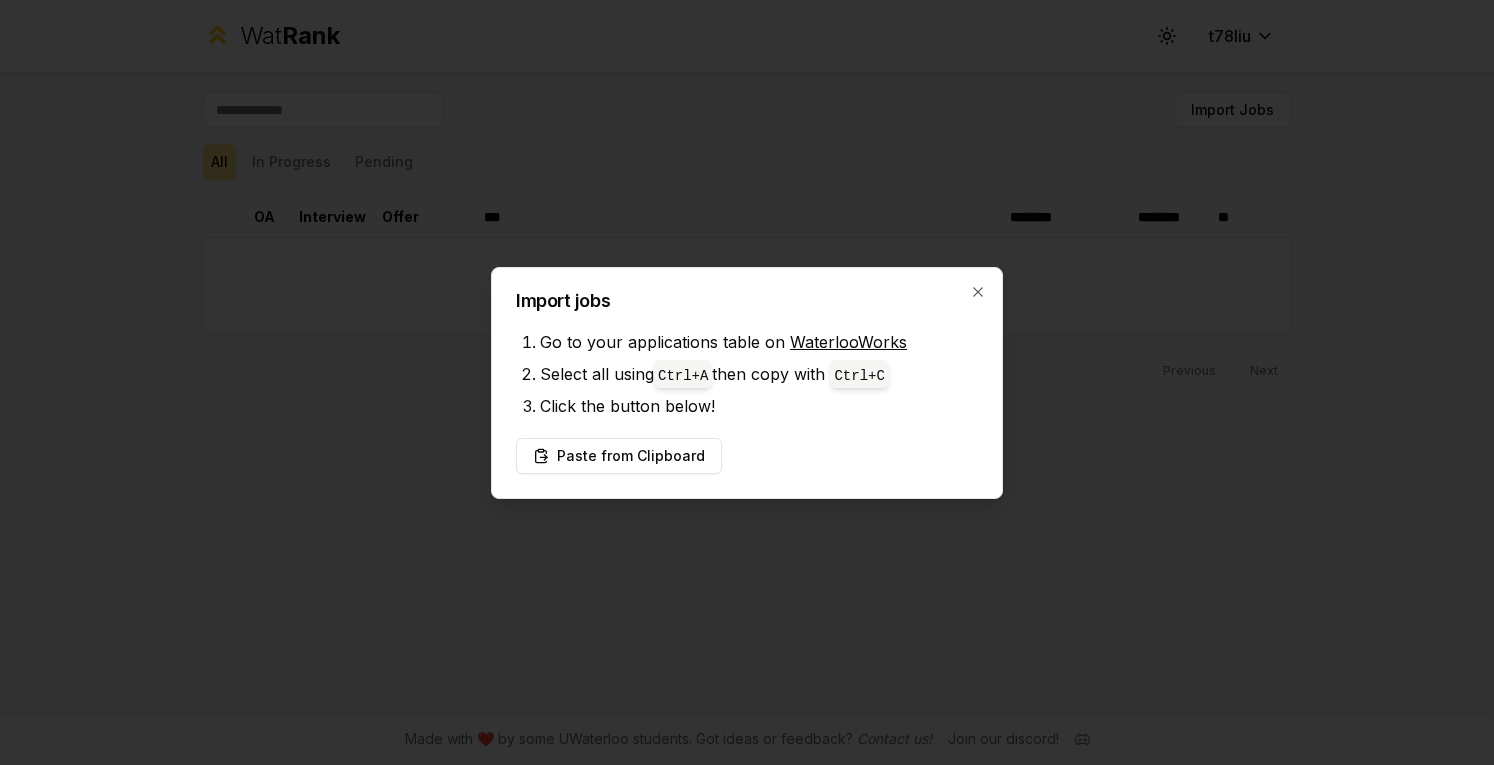 click on "Paste from Clipboard" at bounding box center [619, 456] 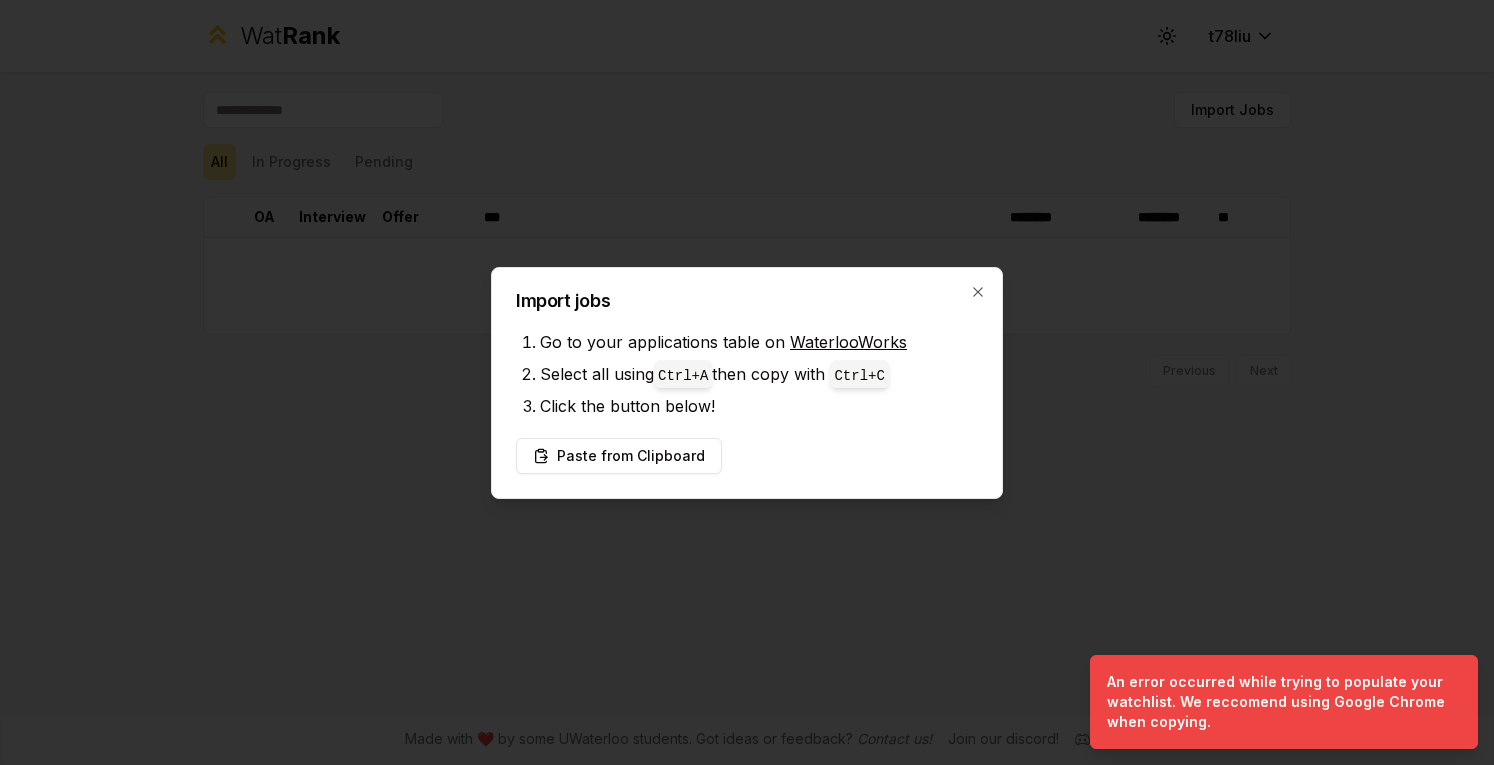 click on "Import jobs" at bounding box center [747, 301] 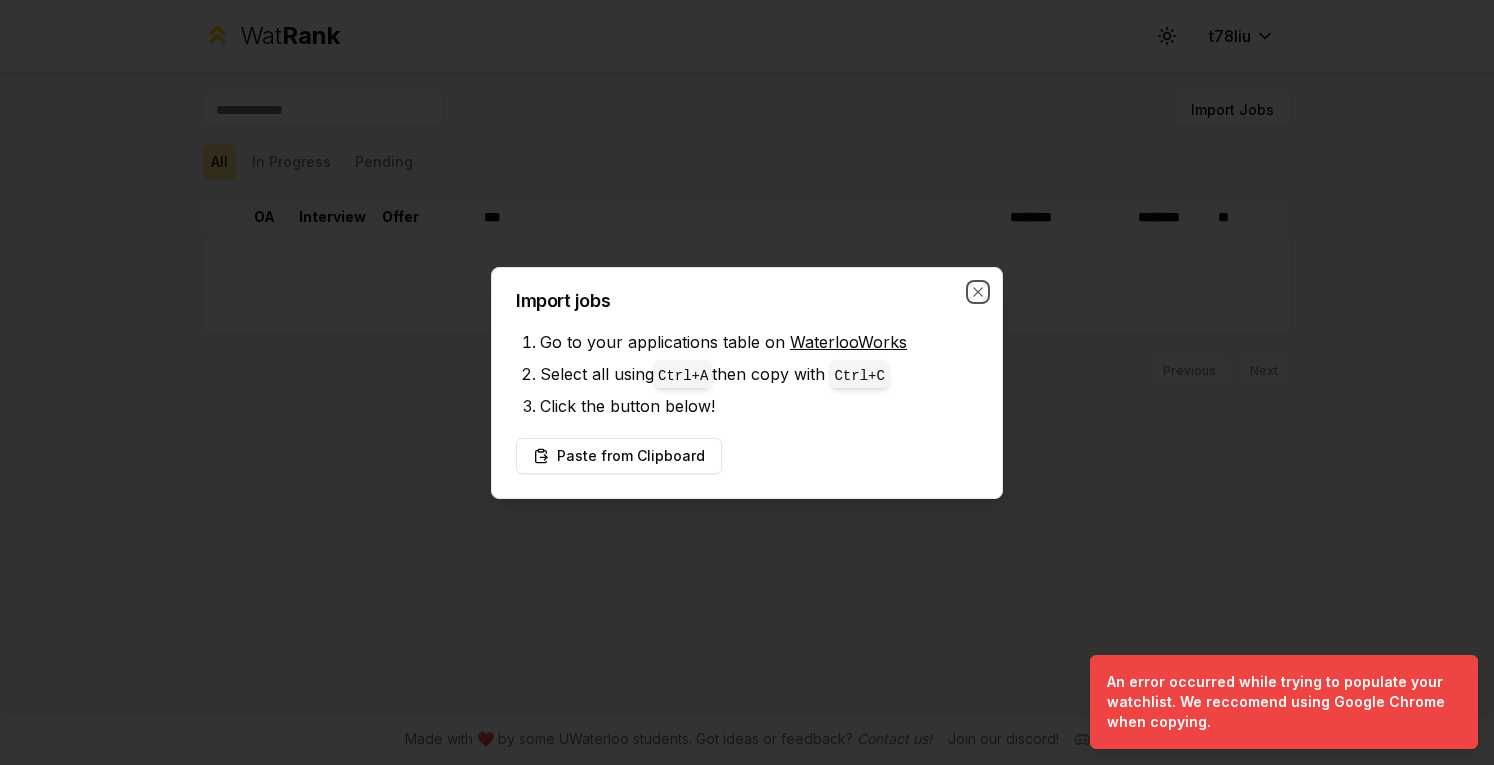 click 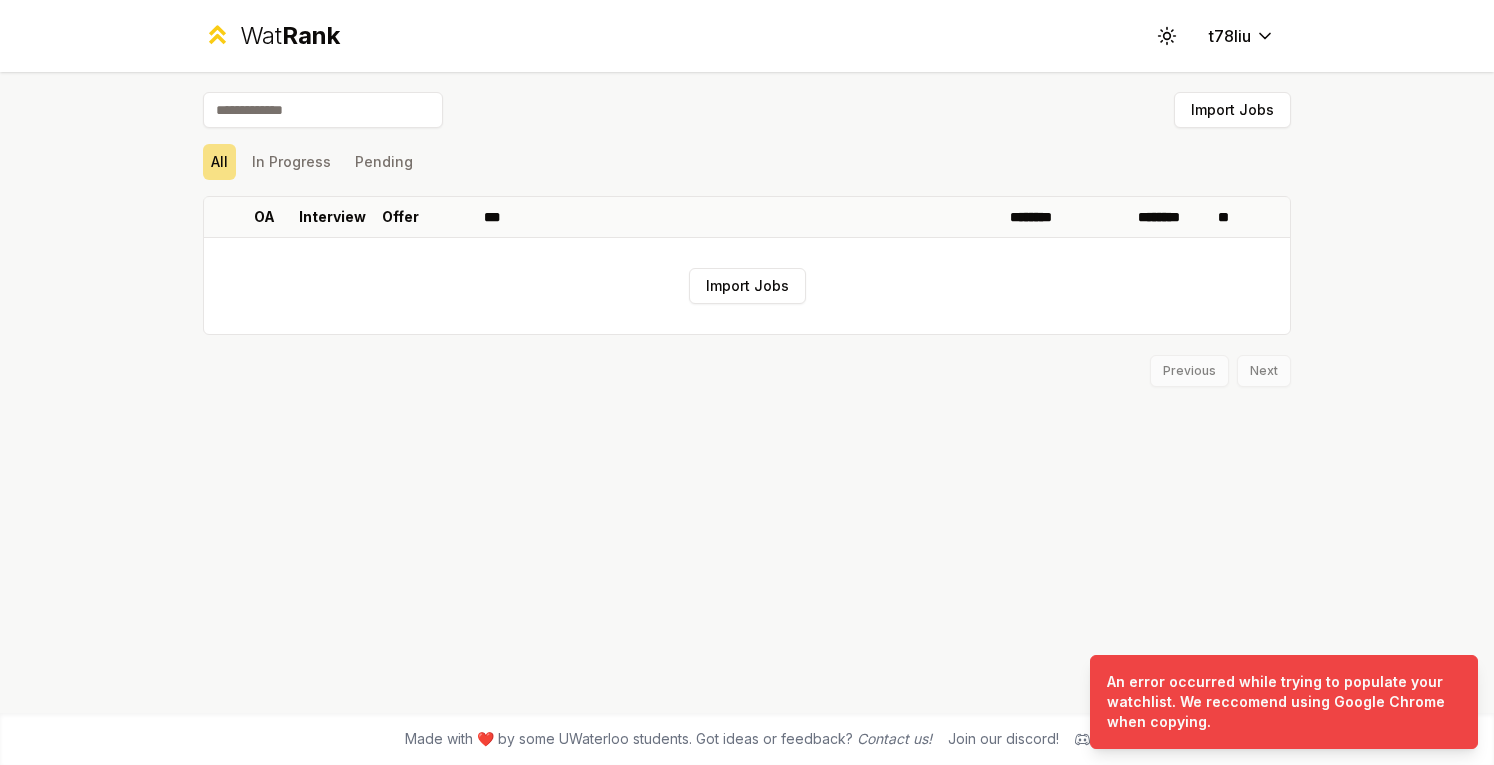click on "In Progress" at bounding box center (291, 162) 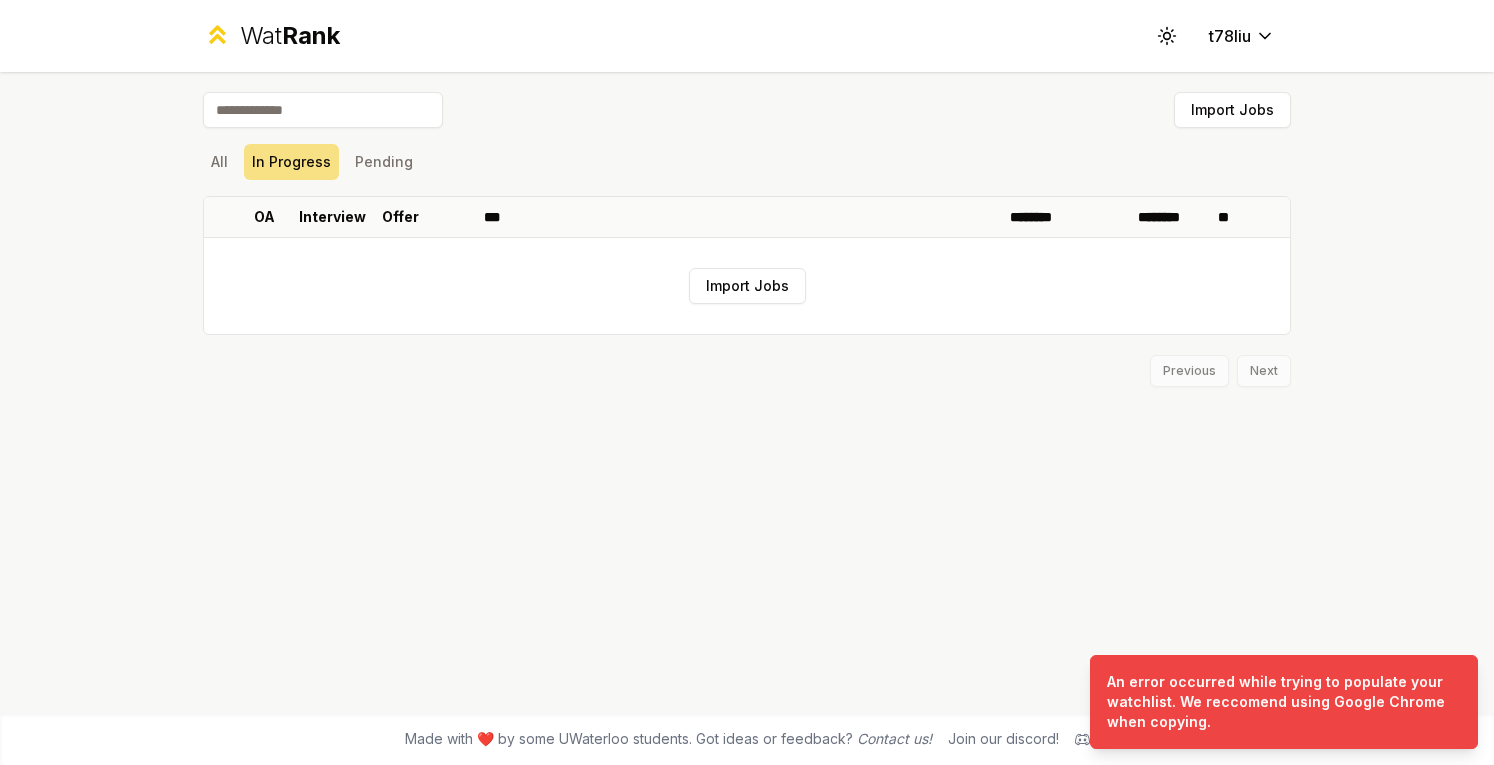 click on "Pending" at bounding box center [384, 162] 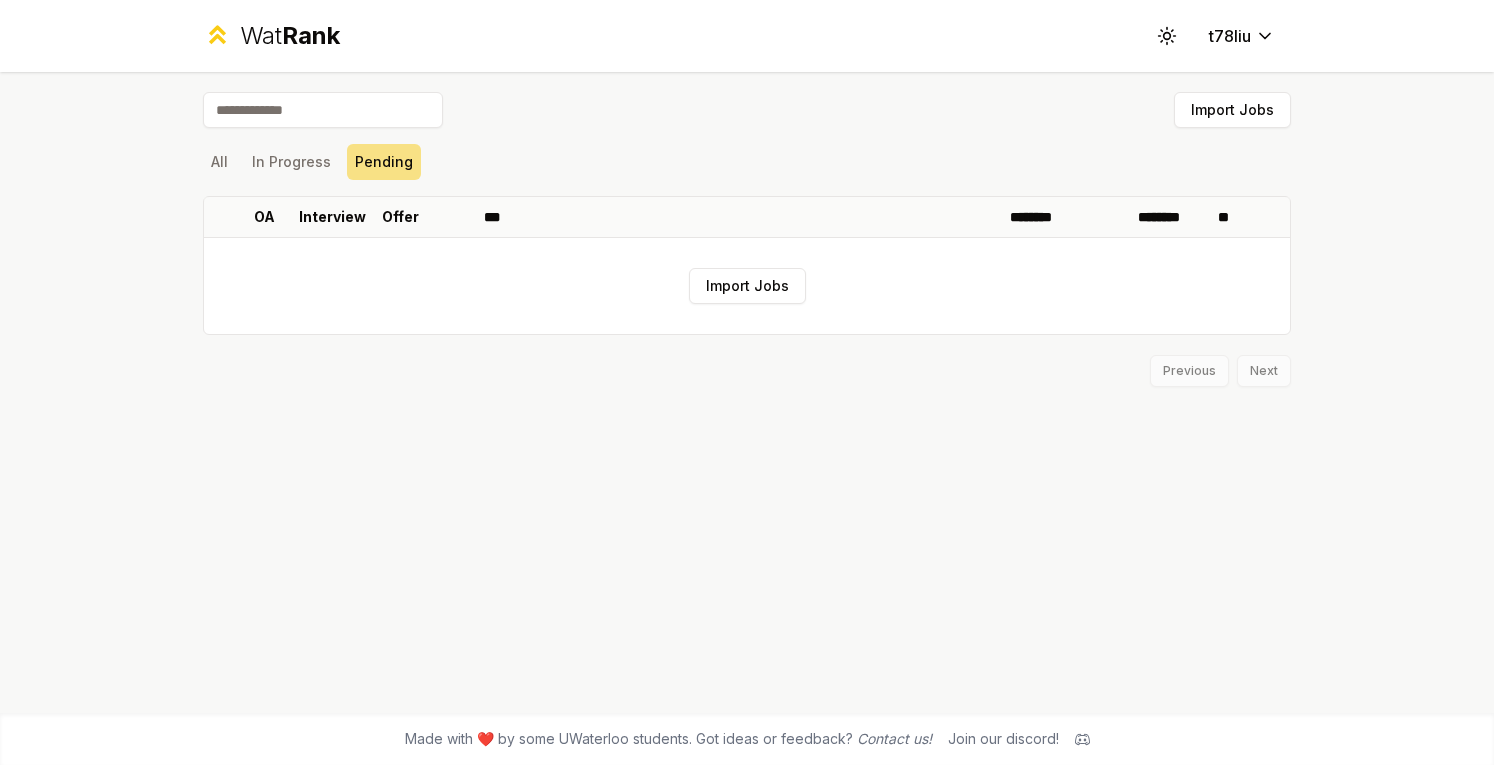 click on "All" at bounding box center (219, 162) 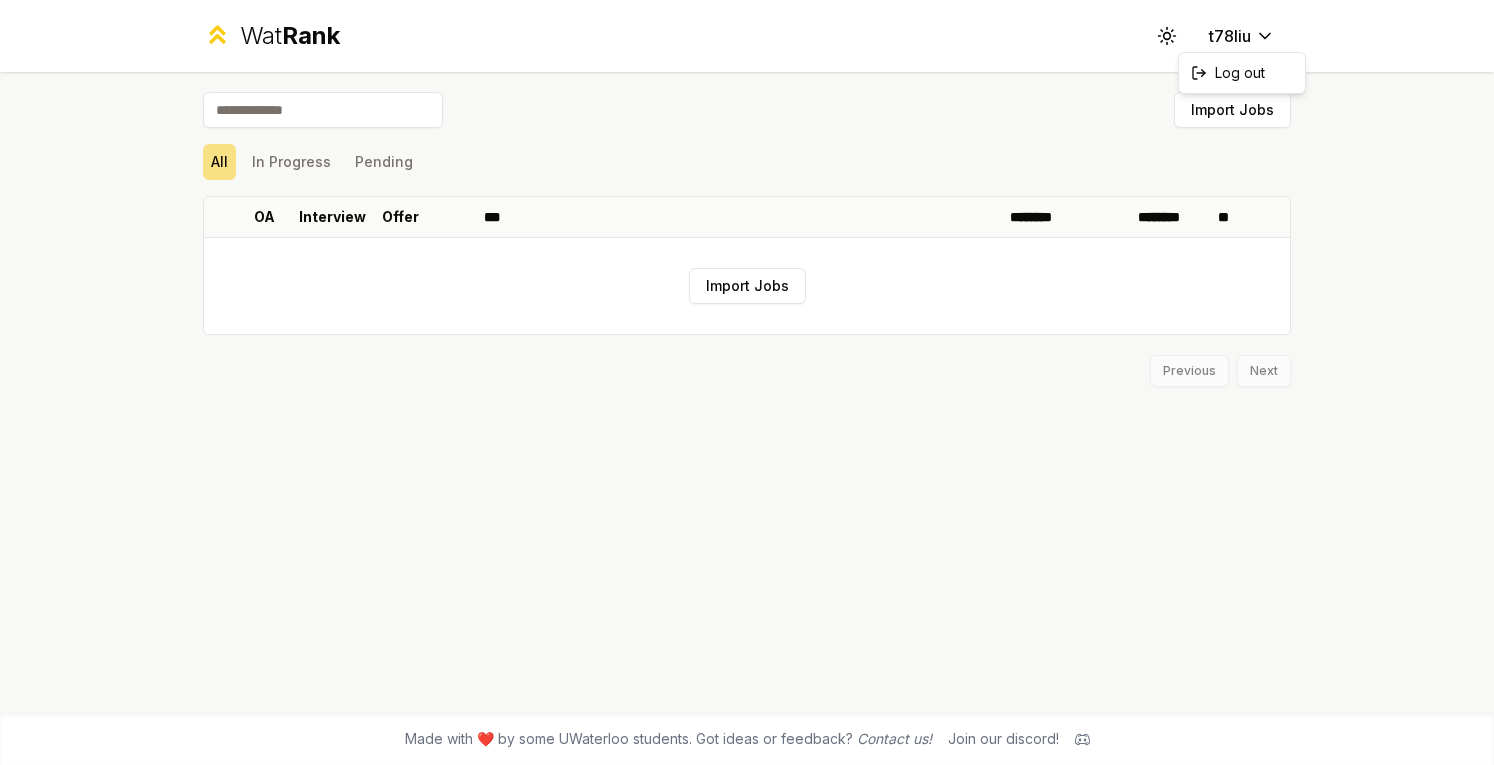 click on "Wat Rank Toggle theme t78liu Import Jobs All In Progress Pending OA Interview Offer *** ******** ******** ** Import Jobs Previous Next Made with ❤️ by some UWaterloo students. Got ideas or feedback?   Contact us! Join our discord! Log out" at bounding box center (747, 382) 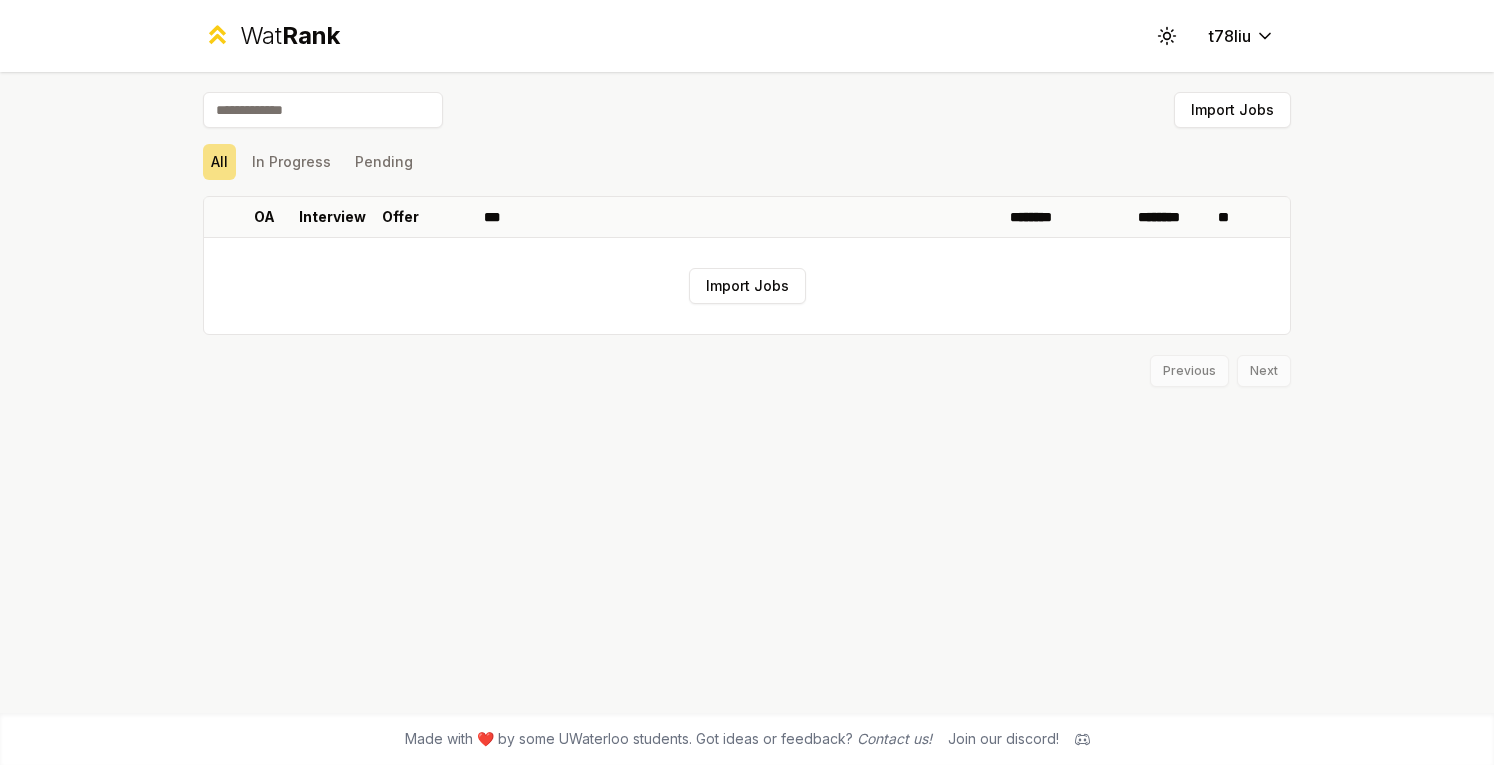 click on "Import Jobs" at bounding box center [1232, 110] 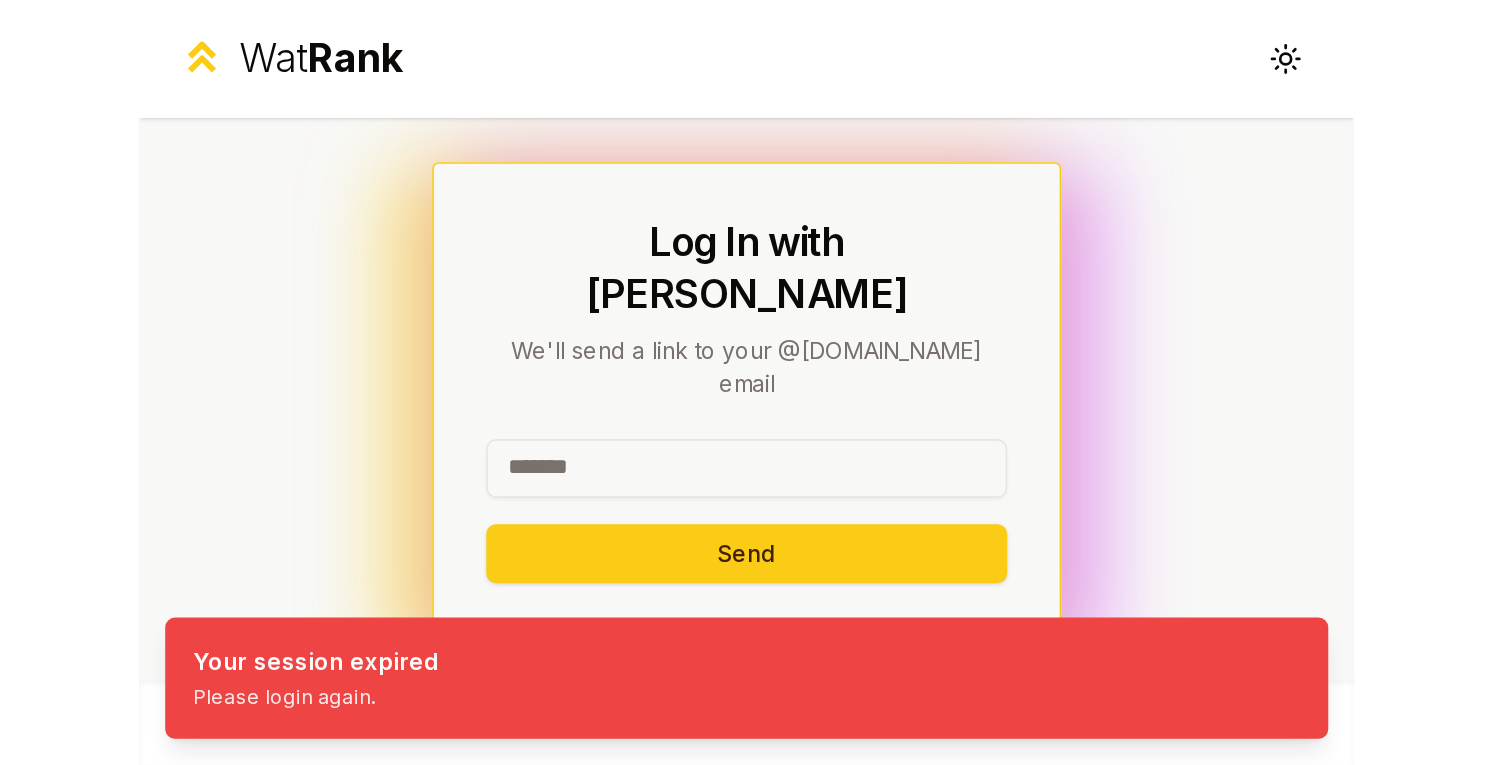 scroll, scrollTop: 0, scrollLeft: 0, axis: both 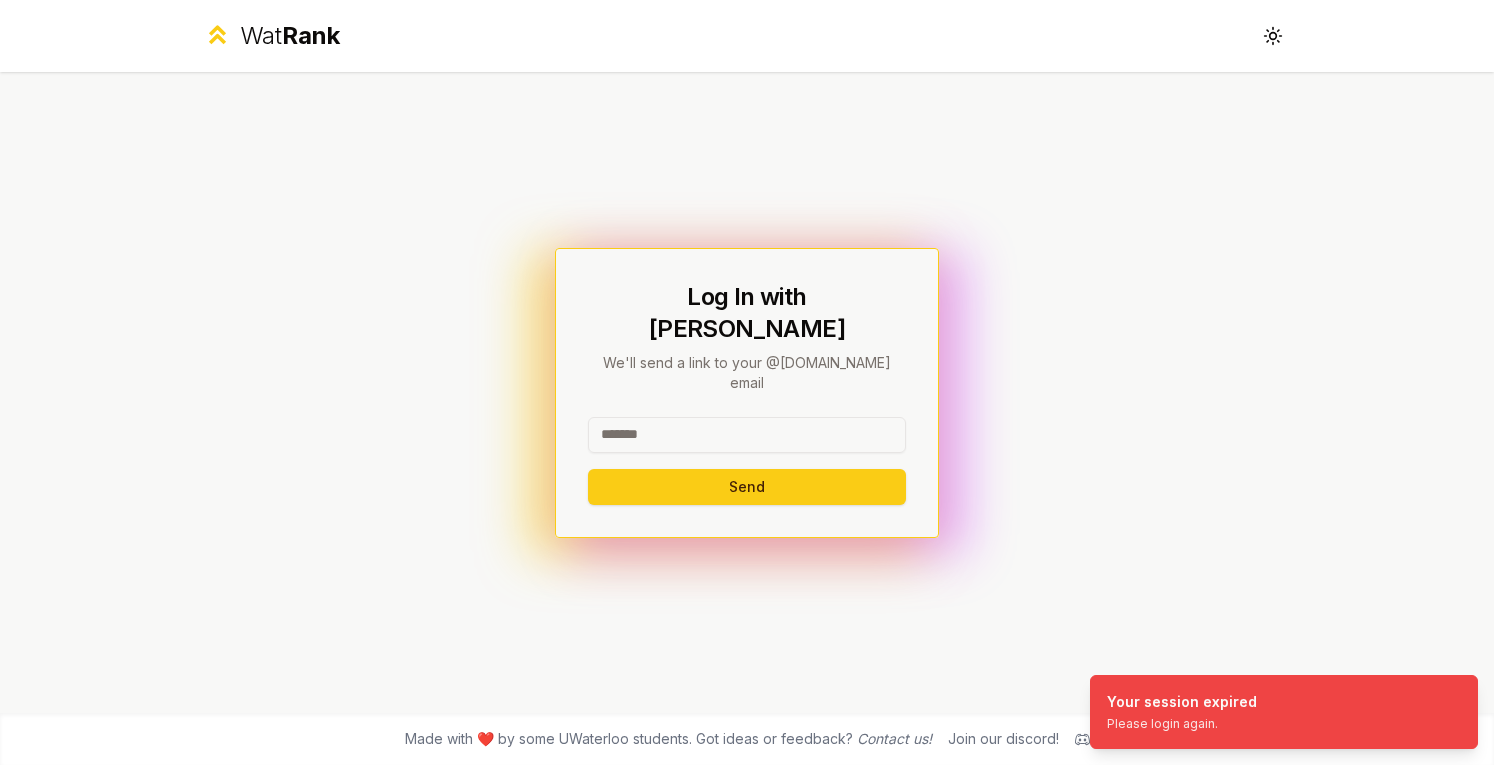 click at bounding box center [747, 435] 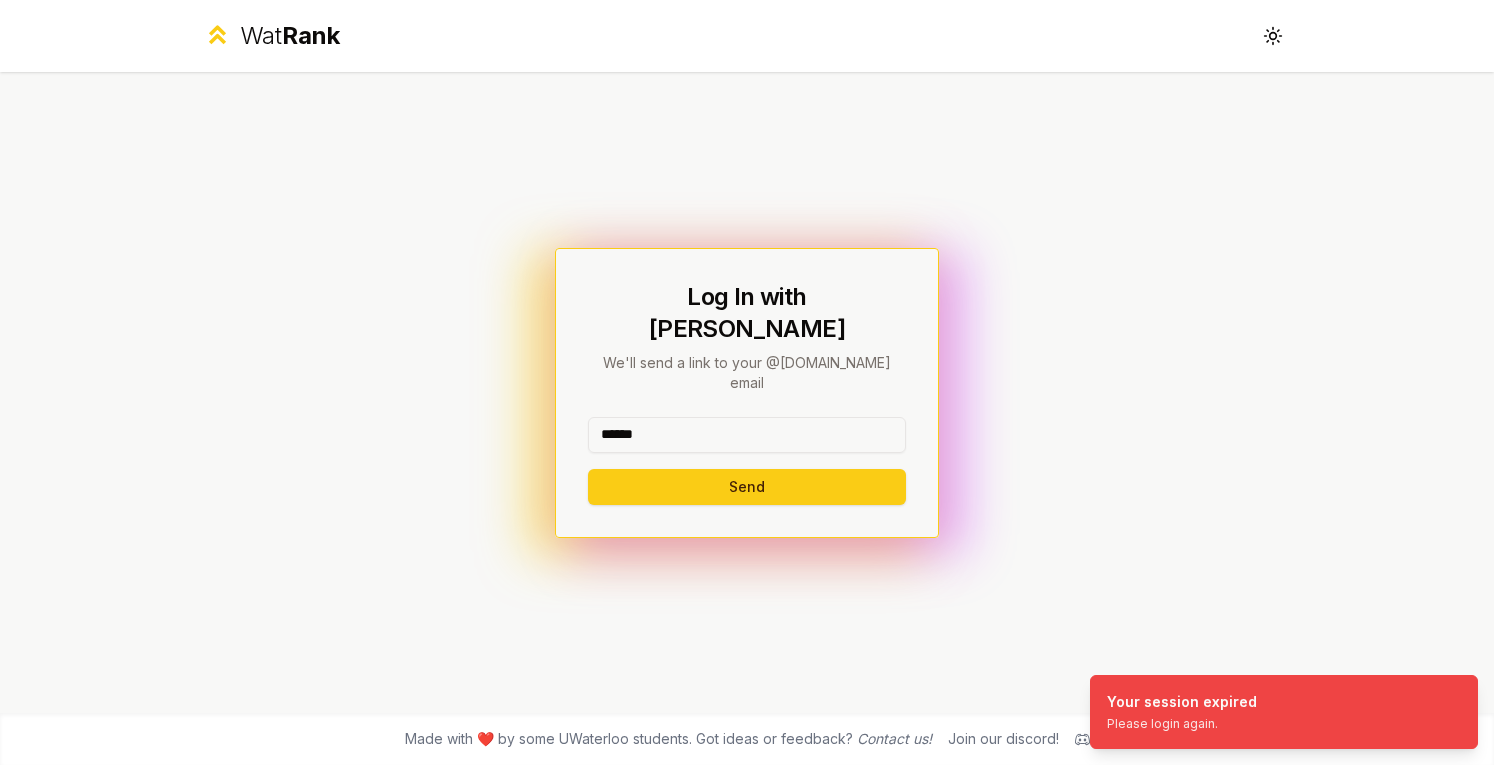 type on "******" 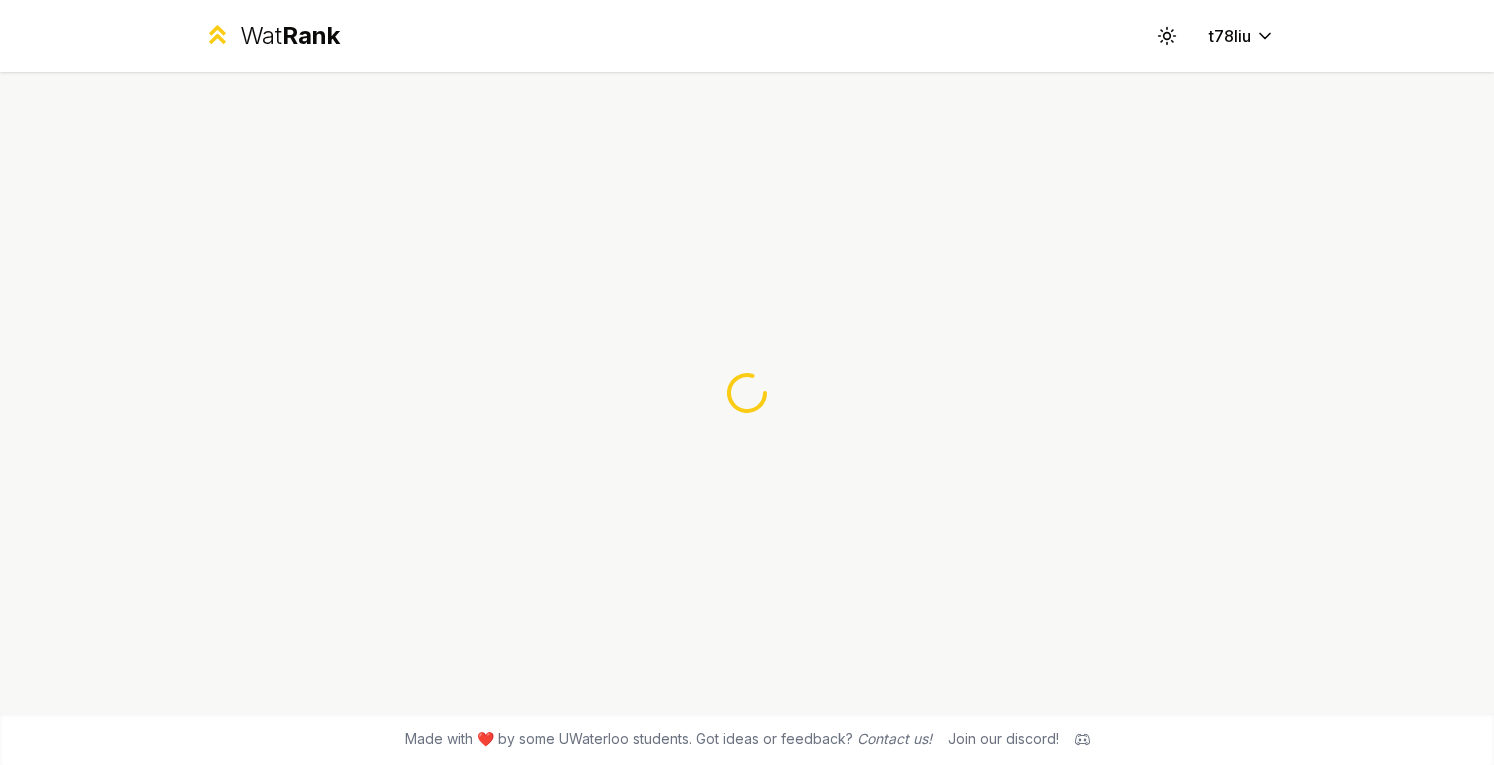 scroll, scrollTop: 0, scrollLeft: 0, axis: both 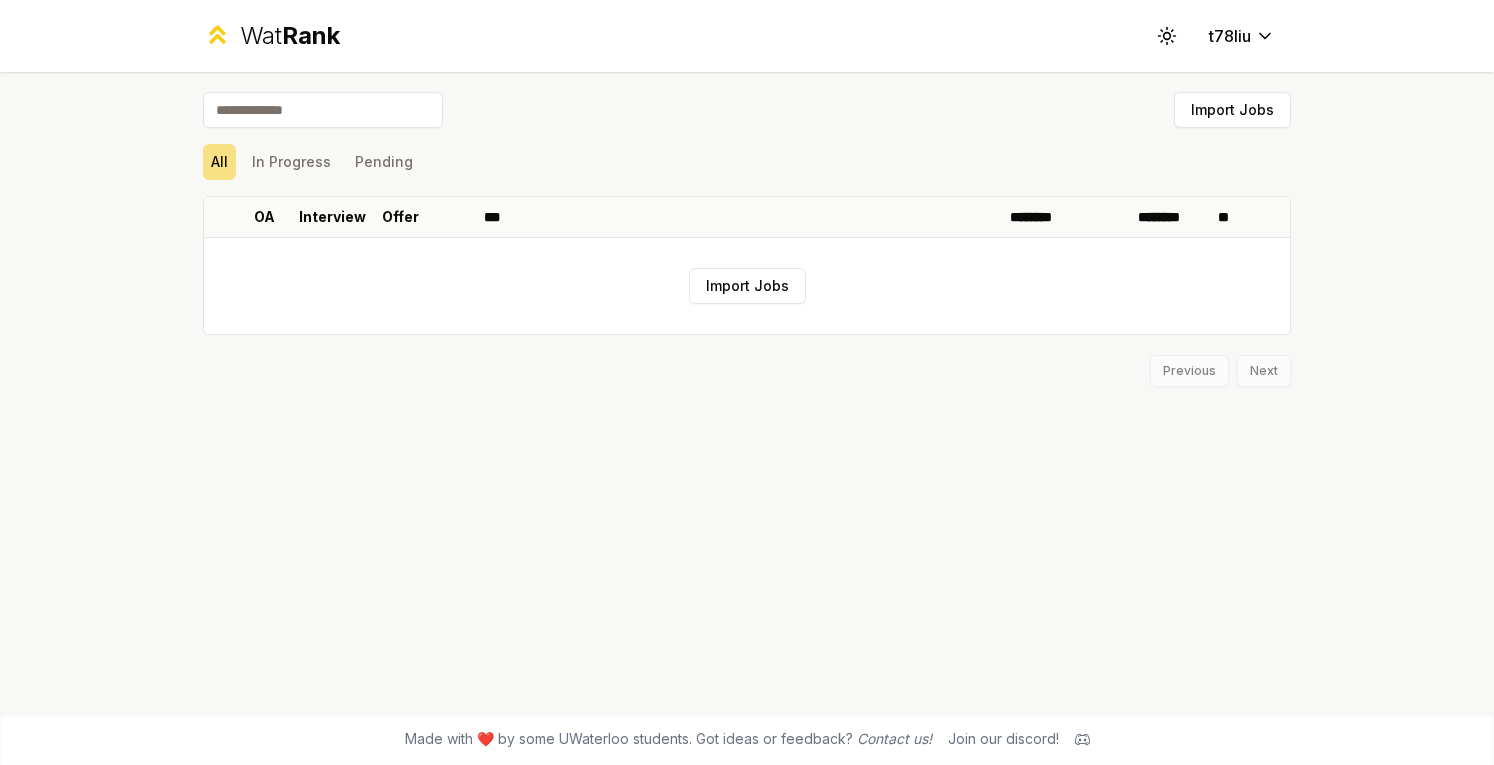 click on "Import Jobs" at bounding box center (747, 286) 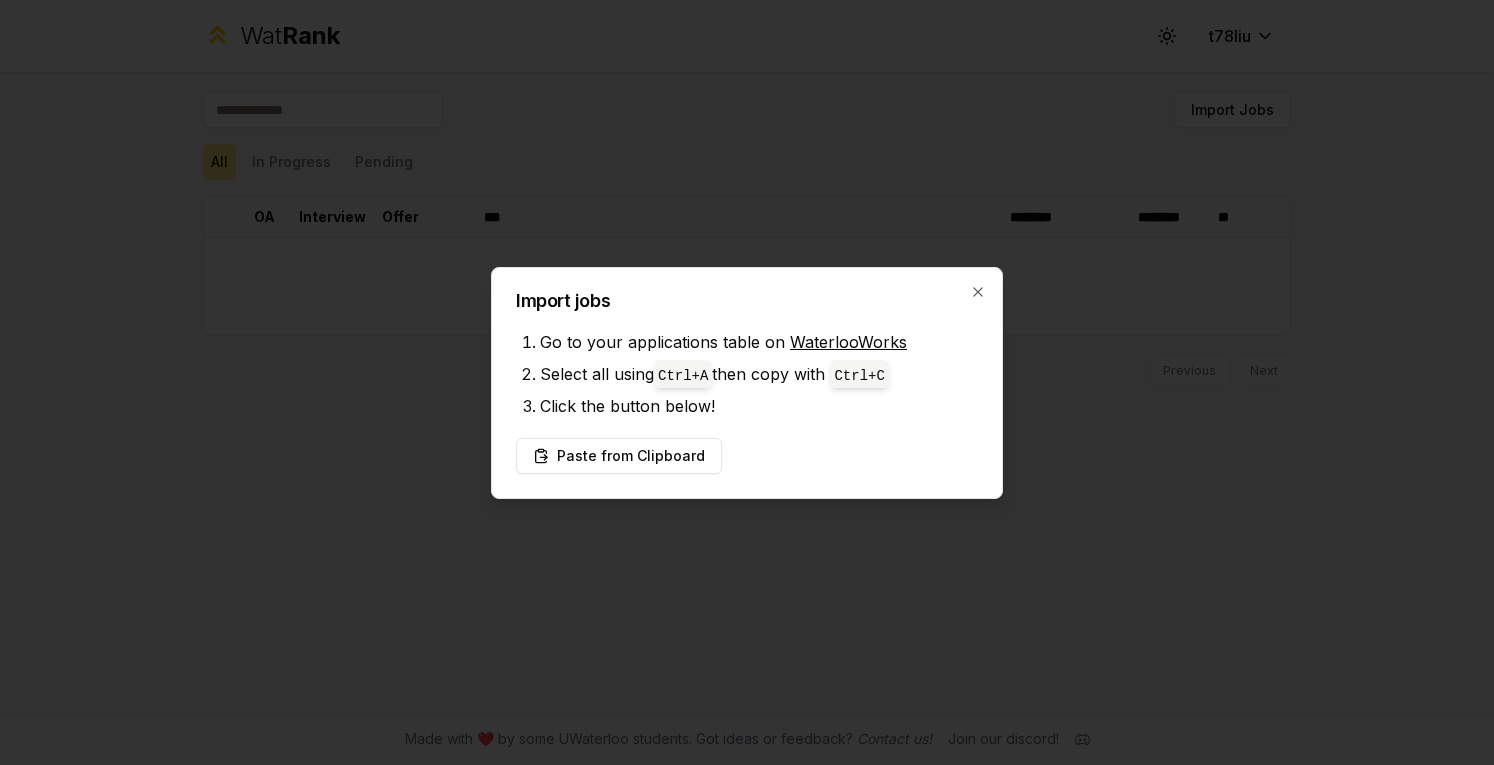 type 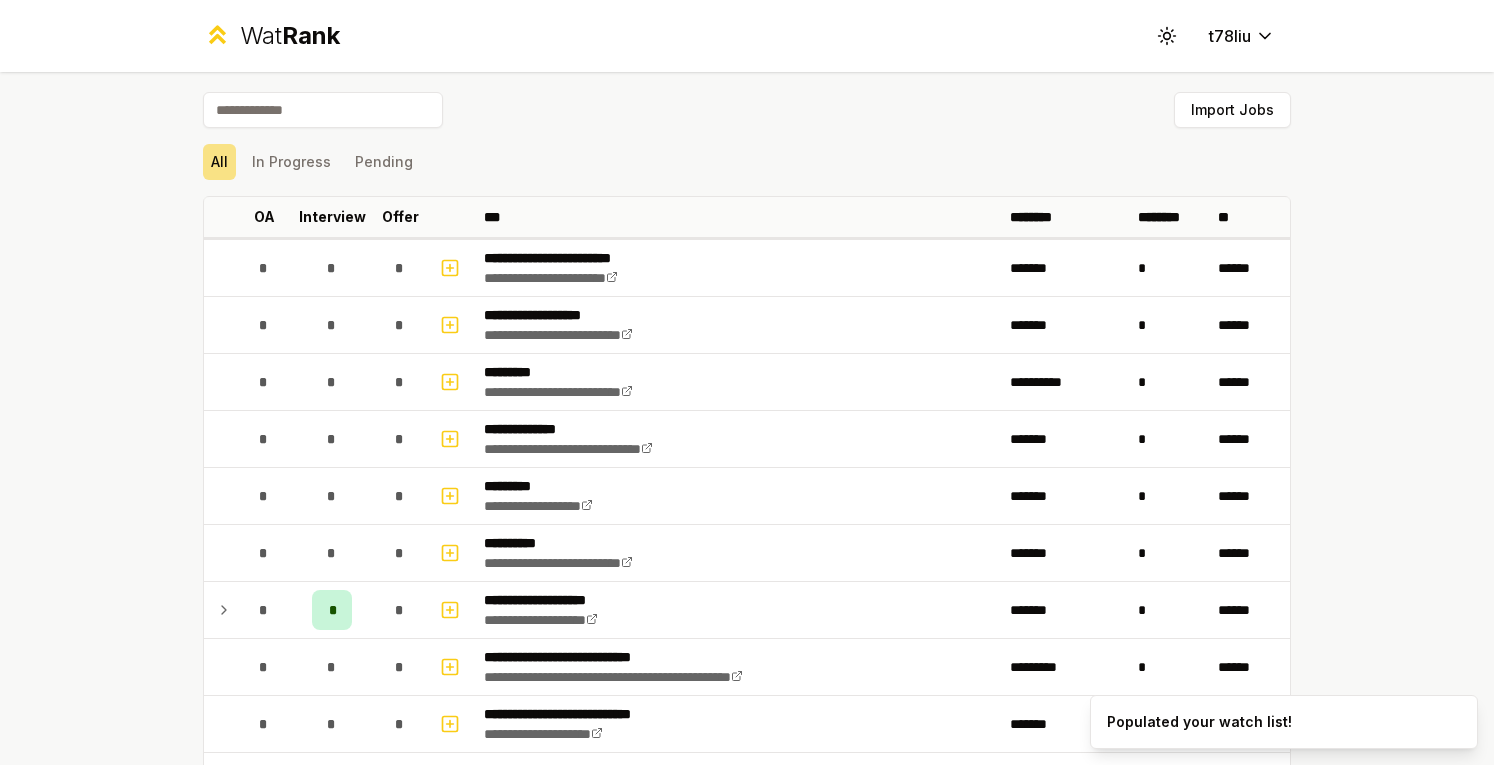 click on "Import Jobs" at bounding box center (1232, 110) 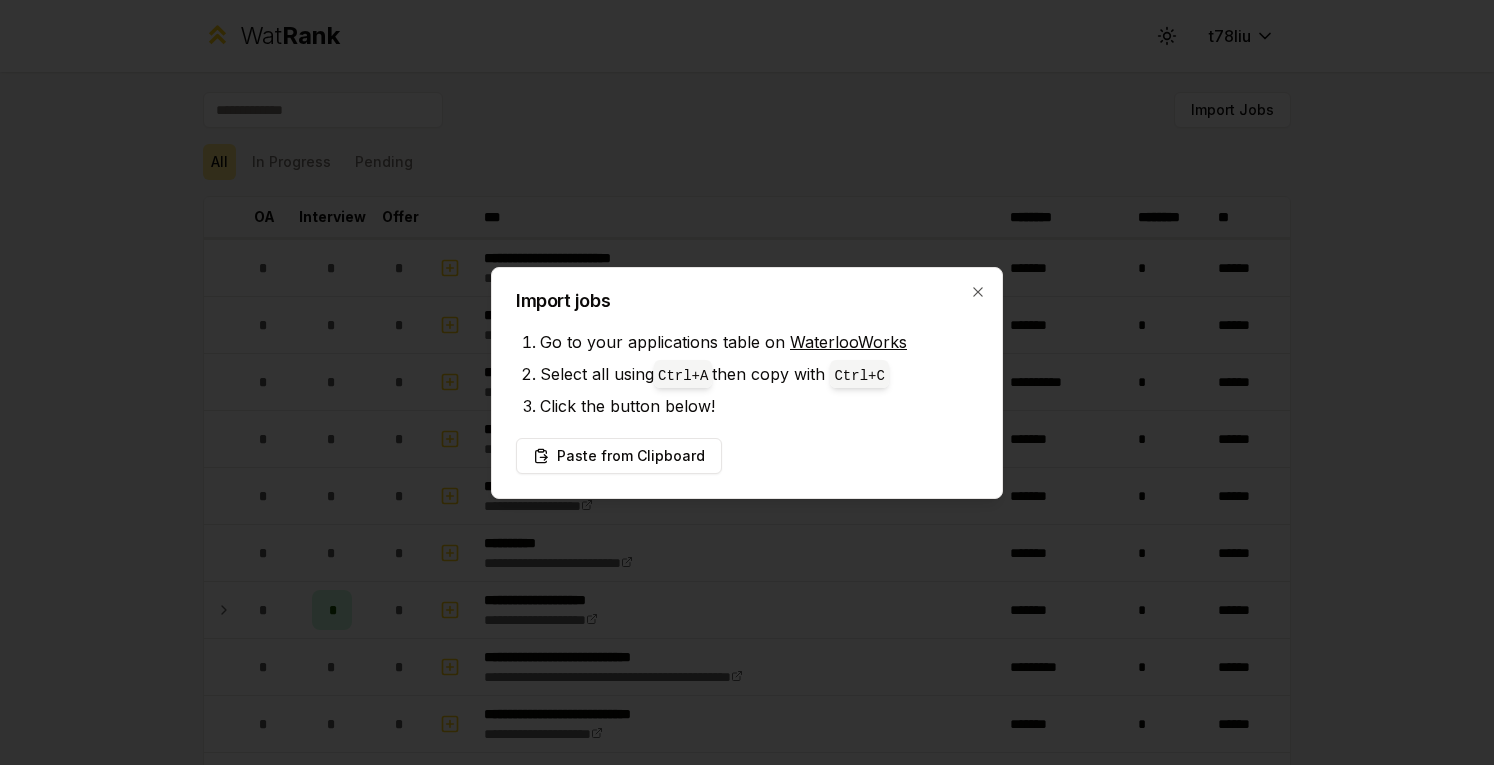 click on "Paste from Clipboard" at bounding box center [619, 456] 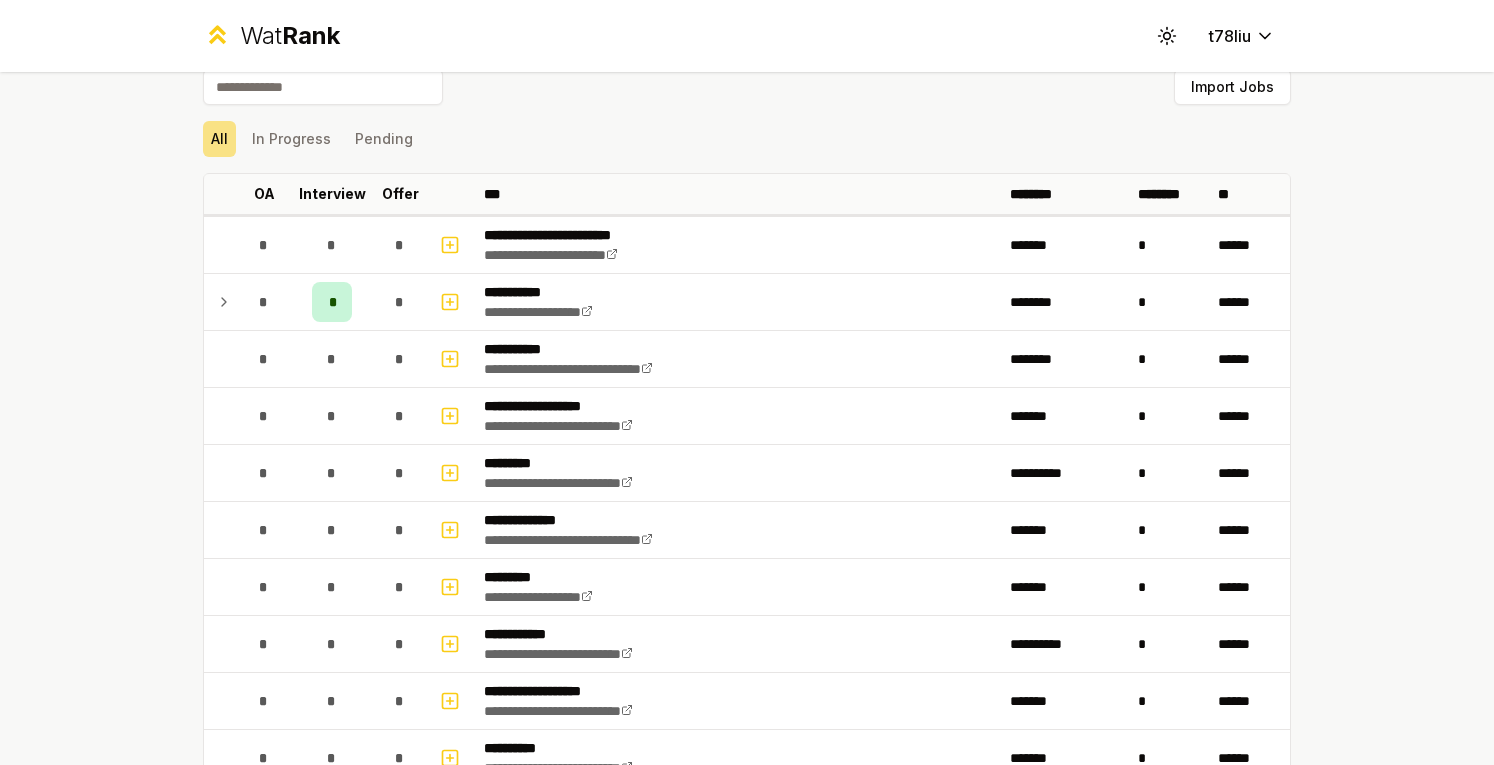 scroll, scrollTop: 0, scrollLeft: 0, axis: both 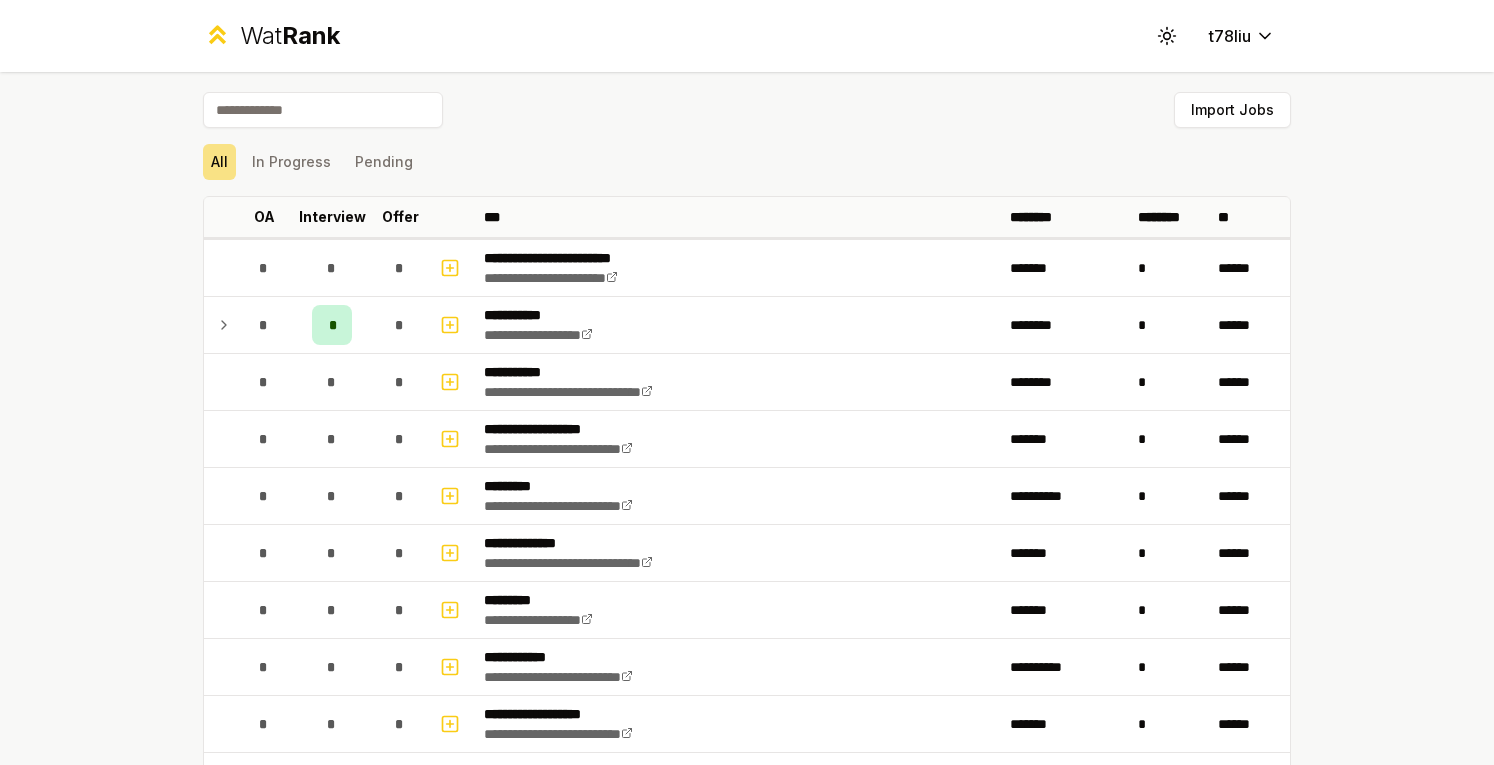 click on "Import Jobs" at bounding box center (1232, 110) 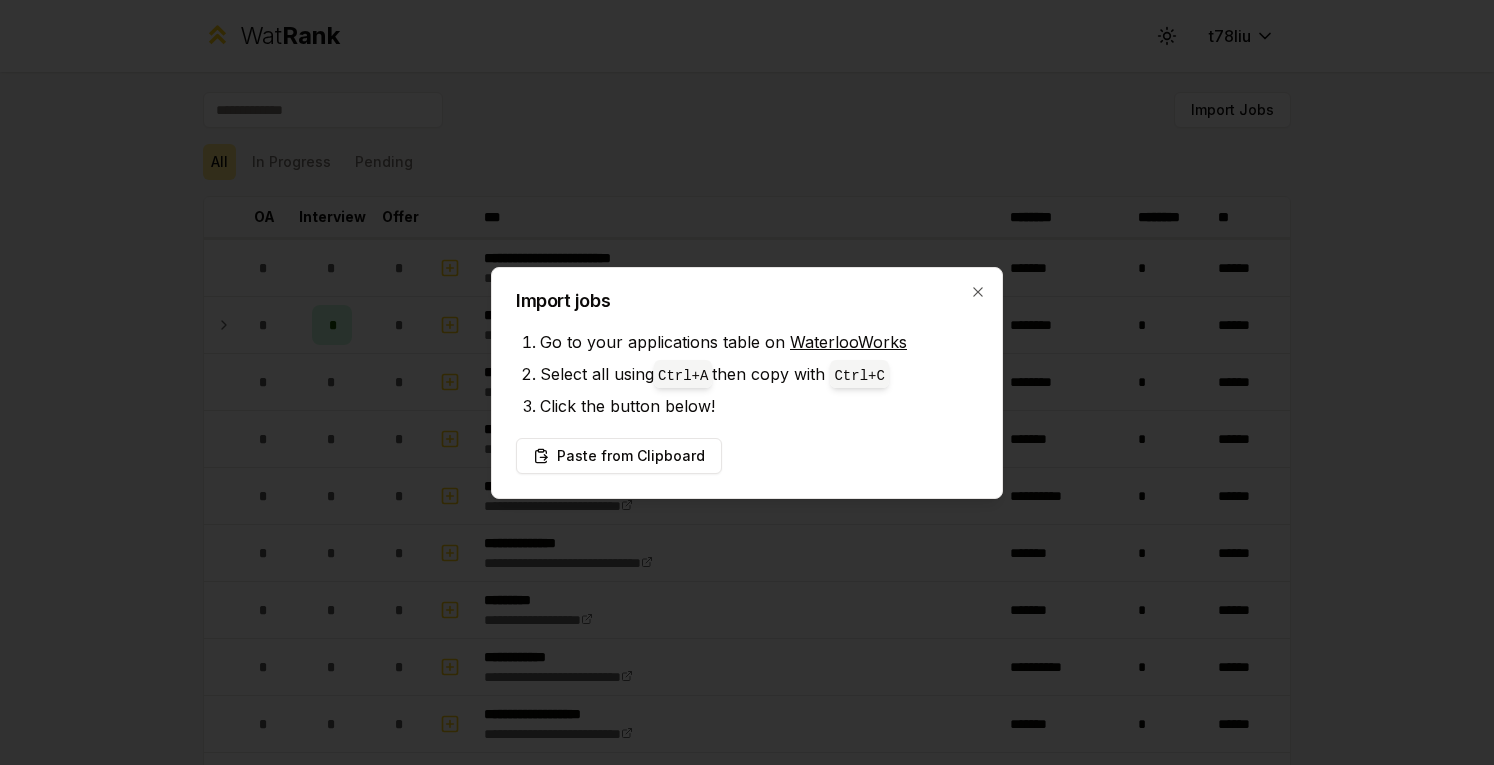 type 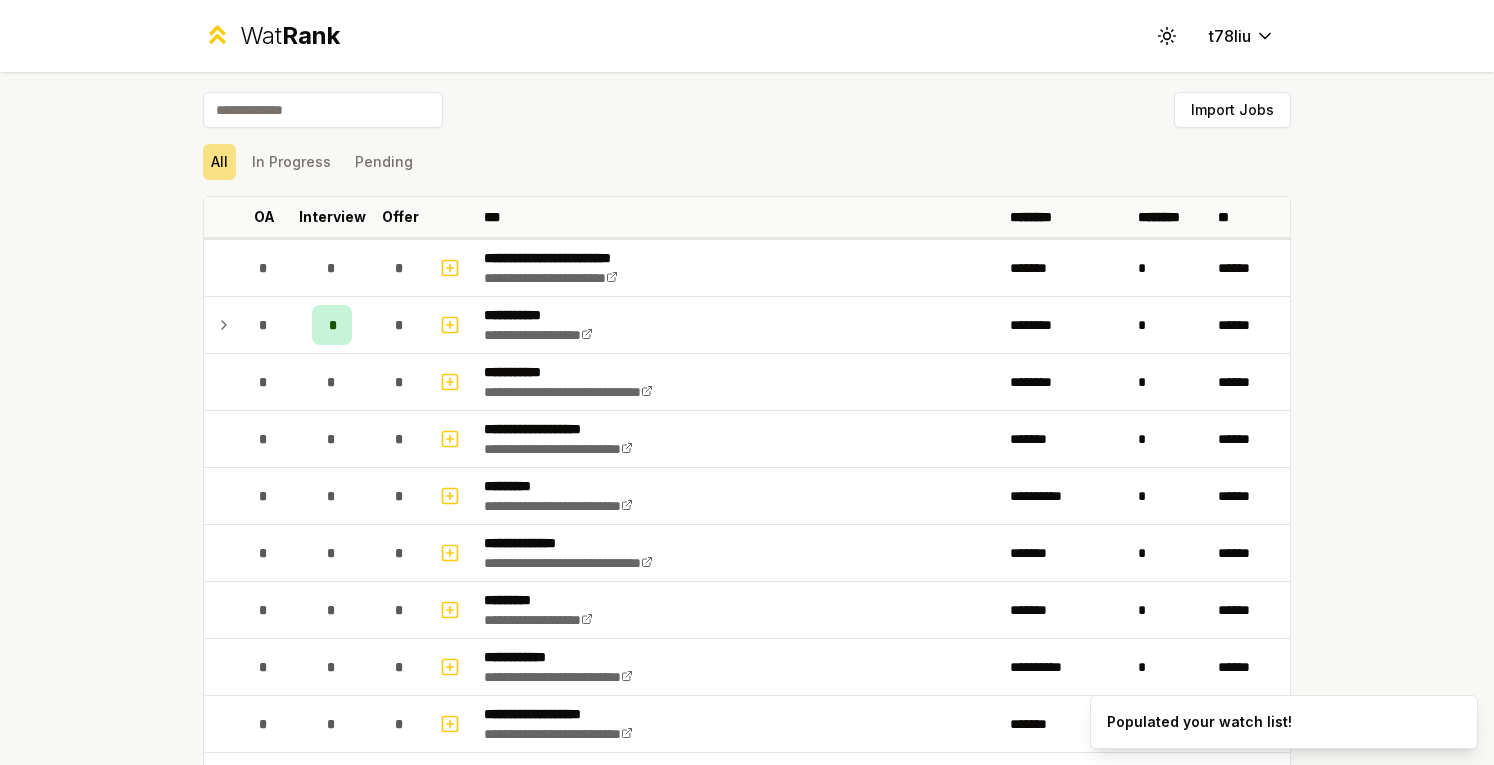 click on "Import Jobs" at bounding box center [1232, 110] 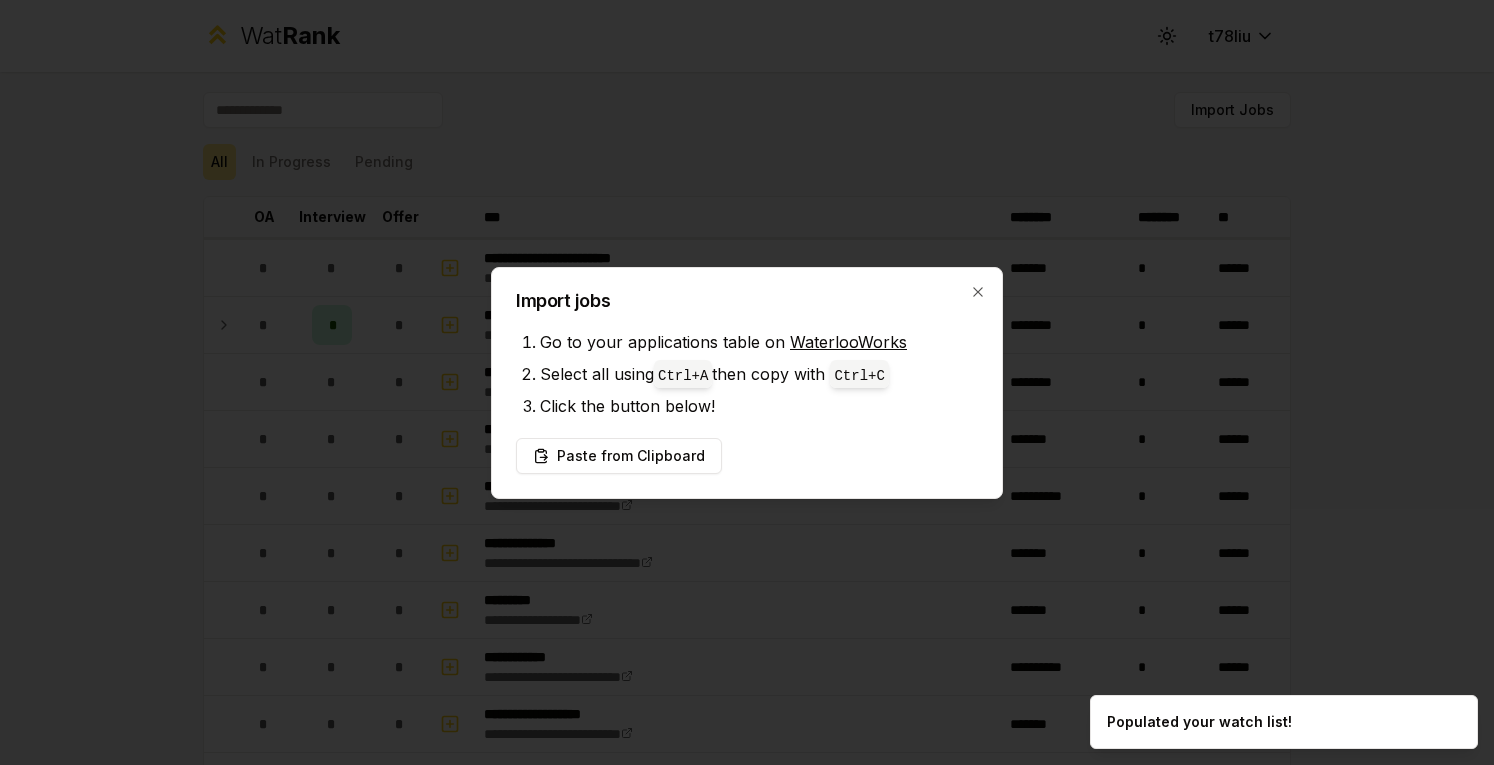 click on "Paste from Clipboard" at bounding box center [619, 456] 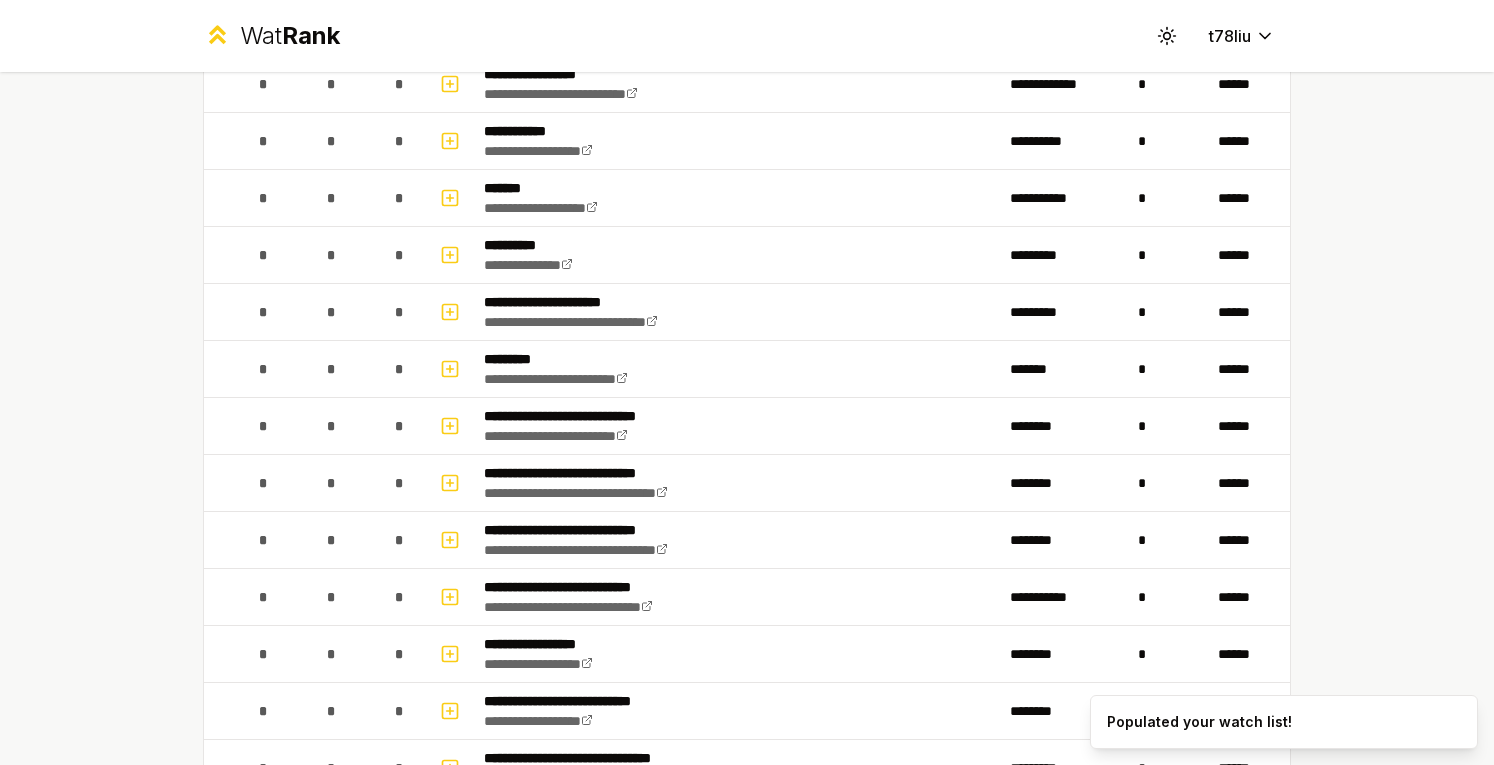 scroll, scrollTop: 5264, scrollLeft: 0, axis: vertical 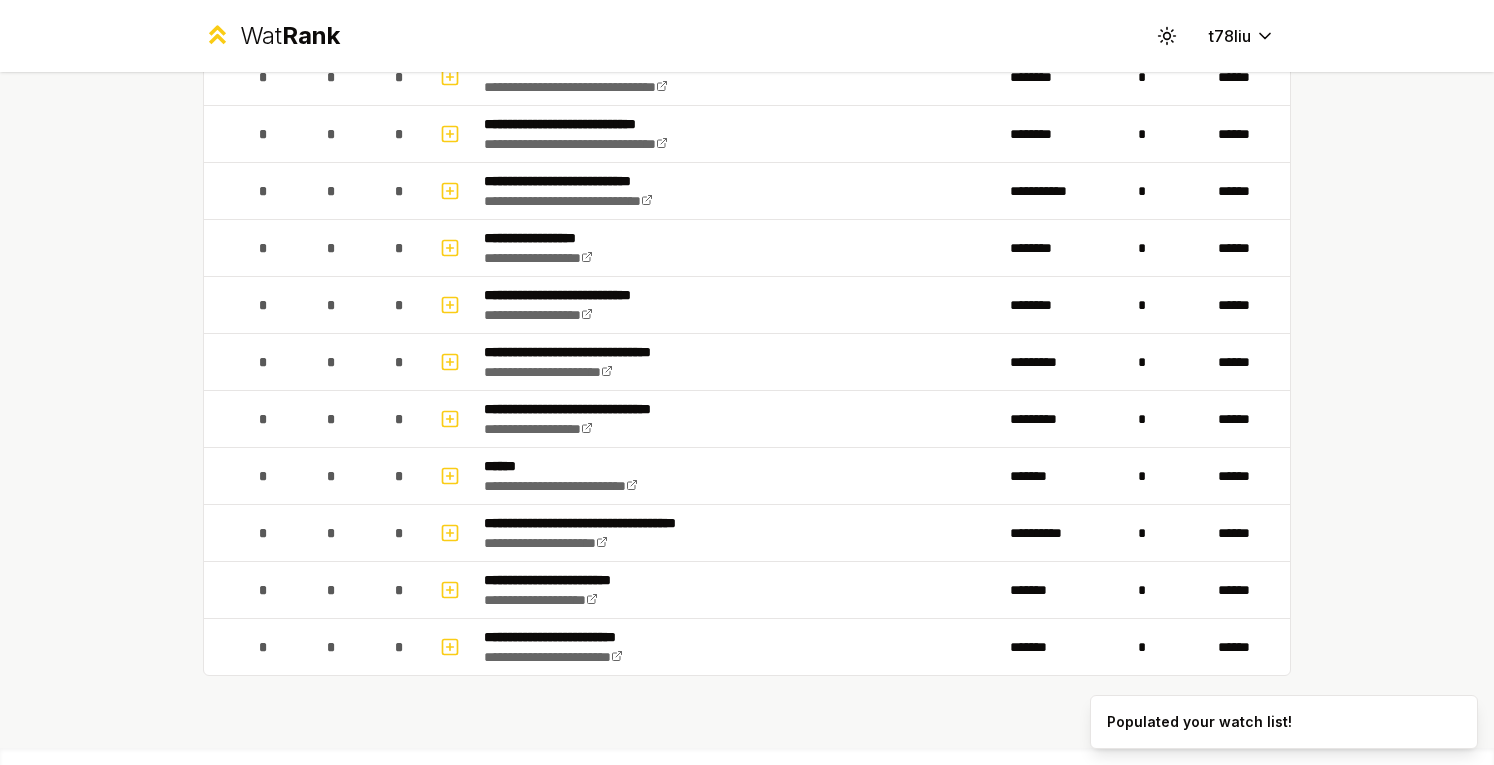 click on "Next" at bounding box center [1264, 712] 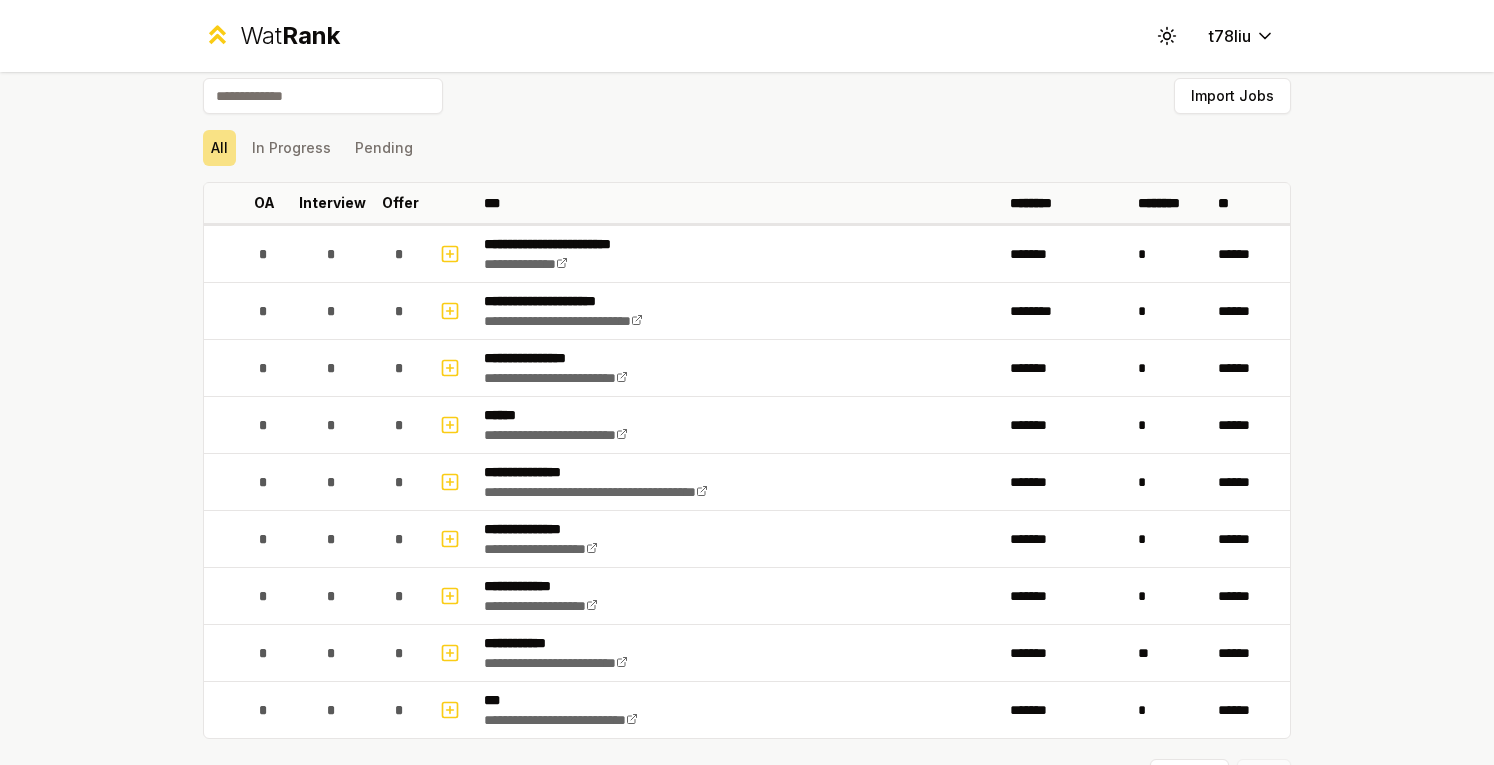 scroll, scrollTop: 108, scrollLeft: 0, axis: vertical 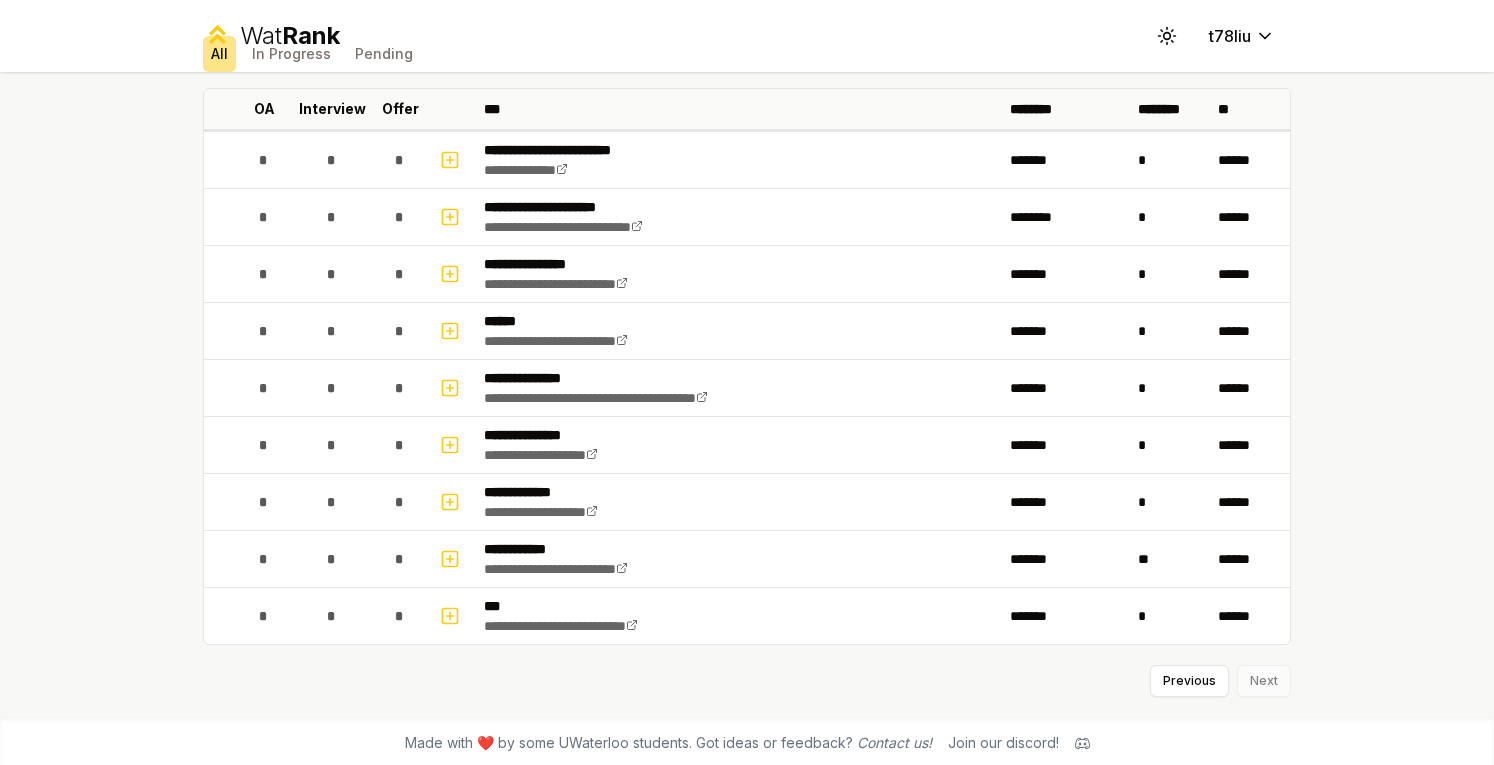 click at bounding box center [450, 445] 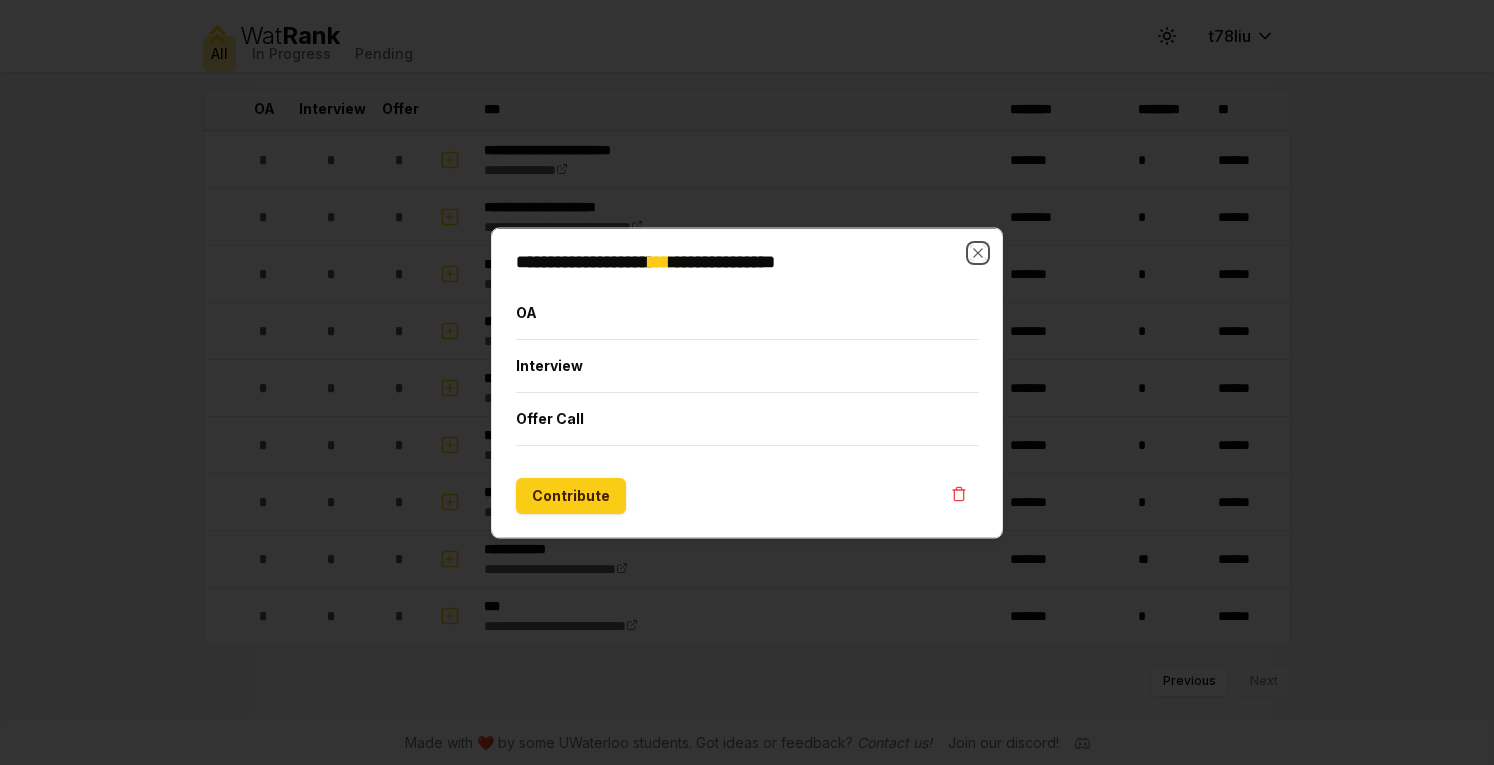 click 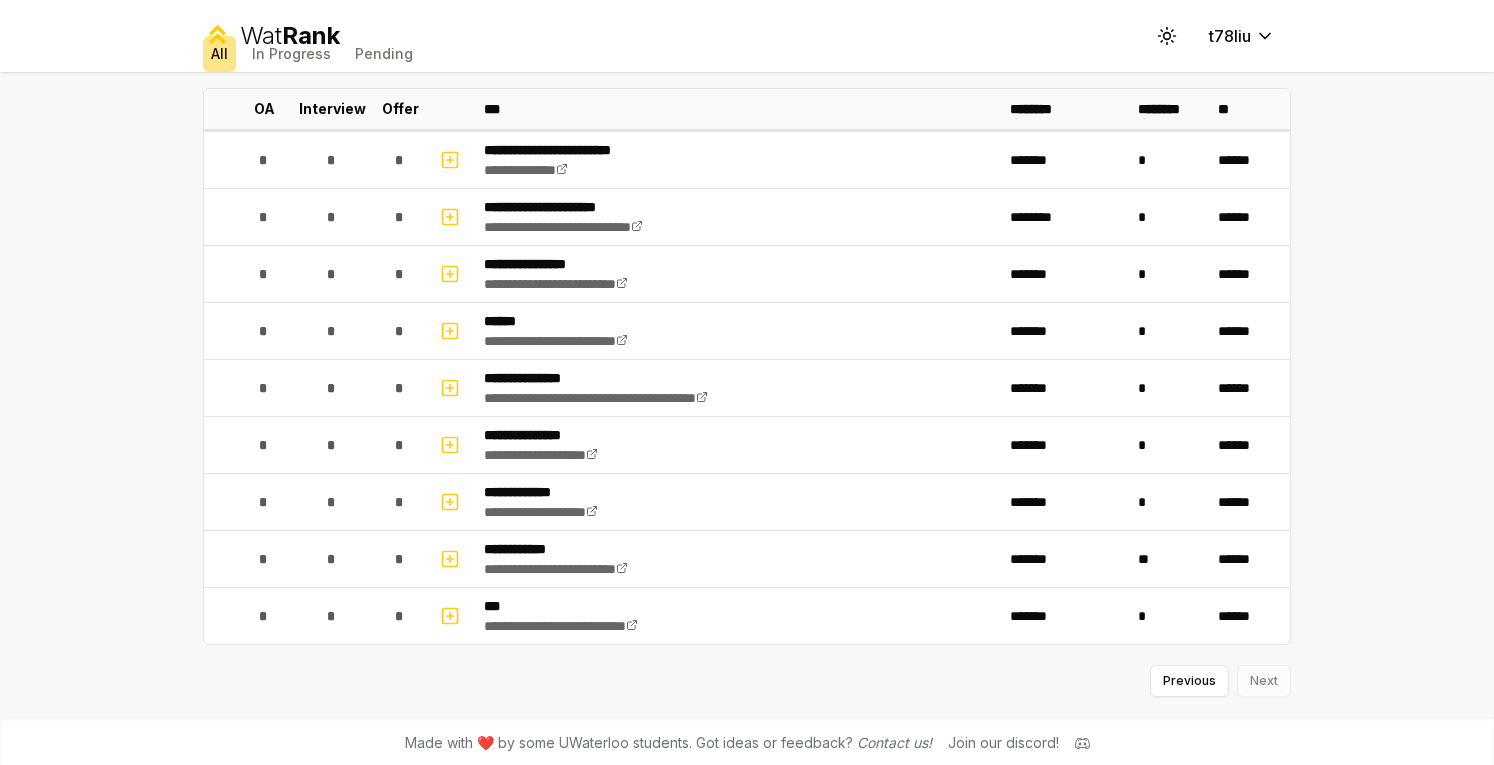 click on "Previous" at bounding box center (1189, 681) 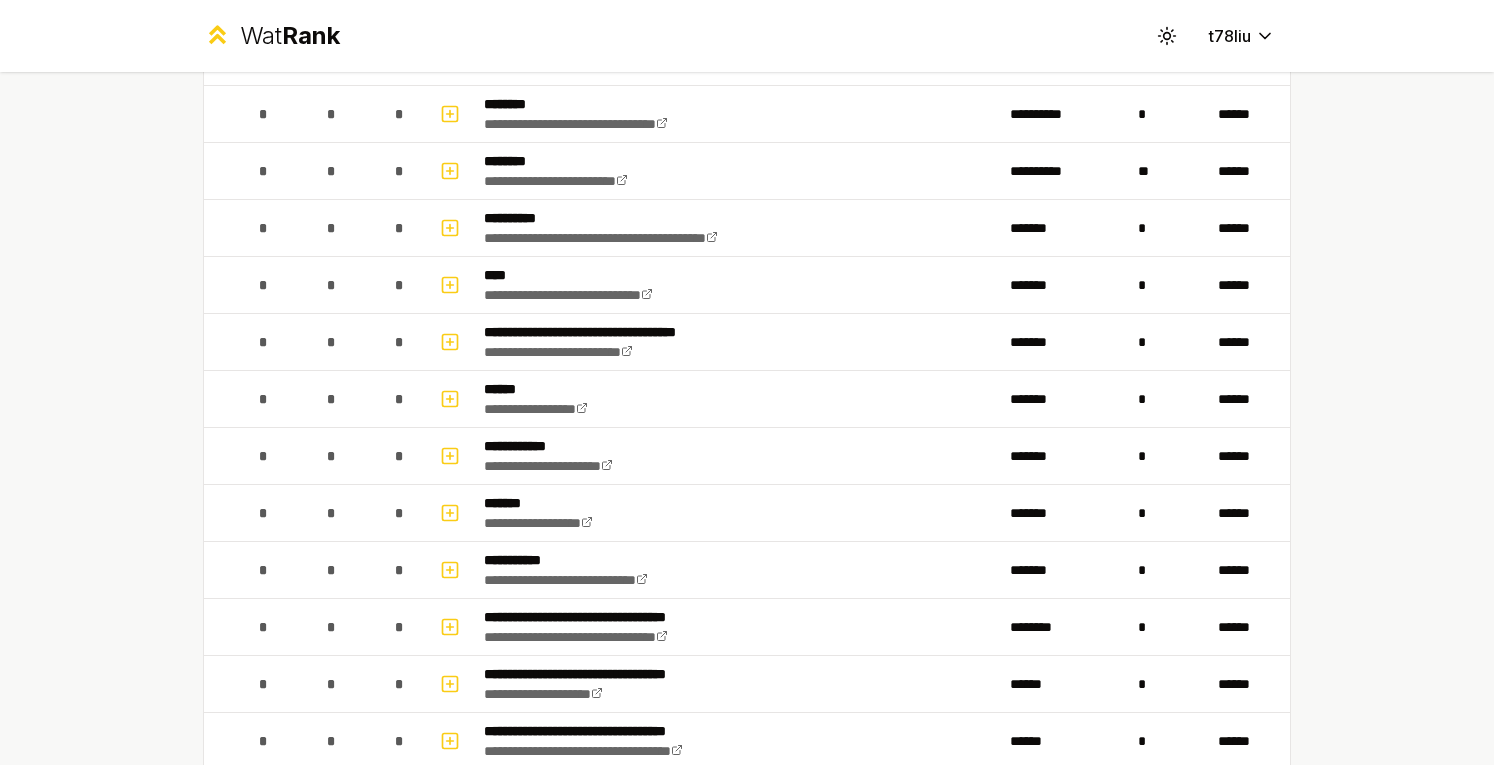 scroll, scrollTop: 1580, scrollLeft: 0, axis: vertical 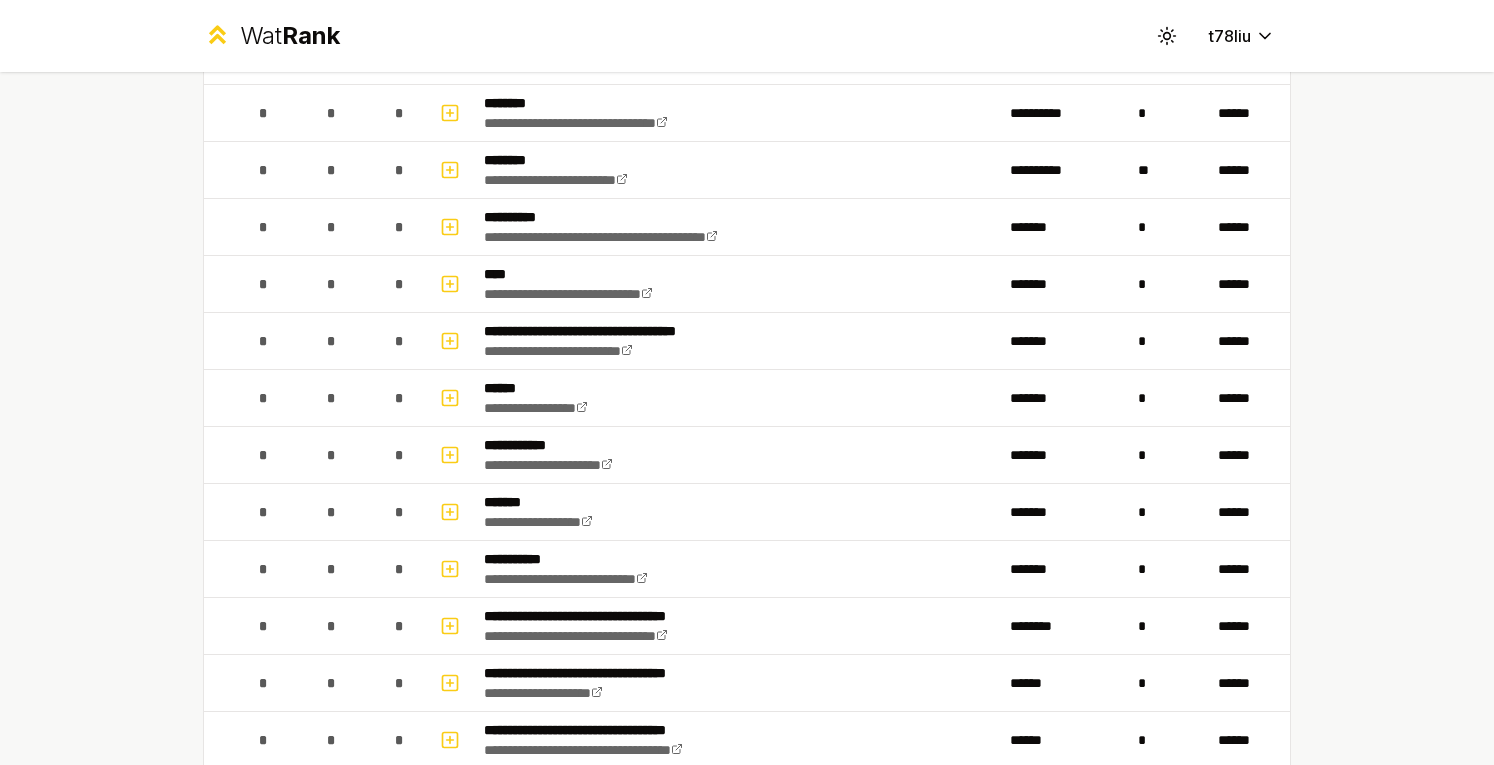 click 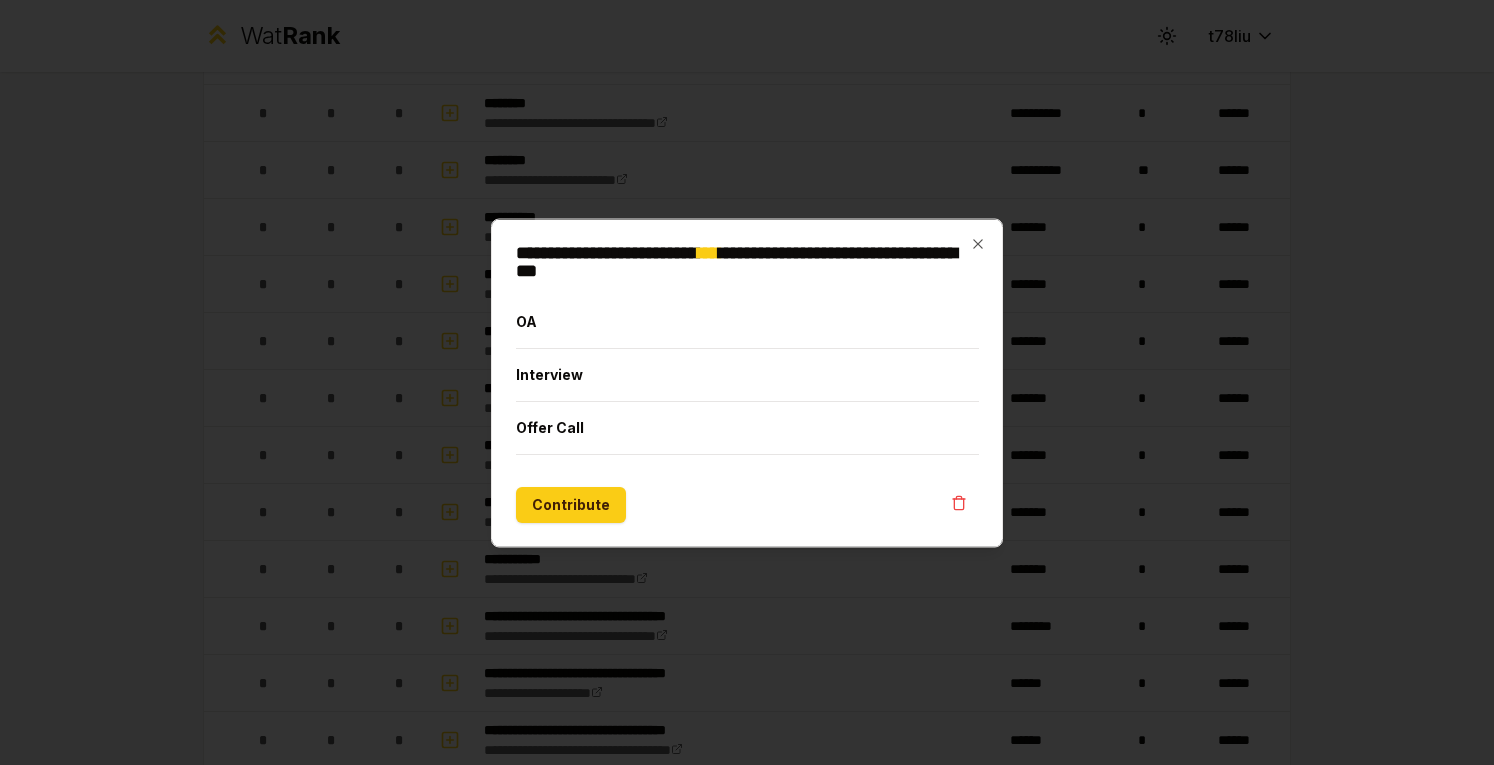 click on "Interview" at bounding box center [747, 374] 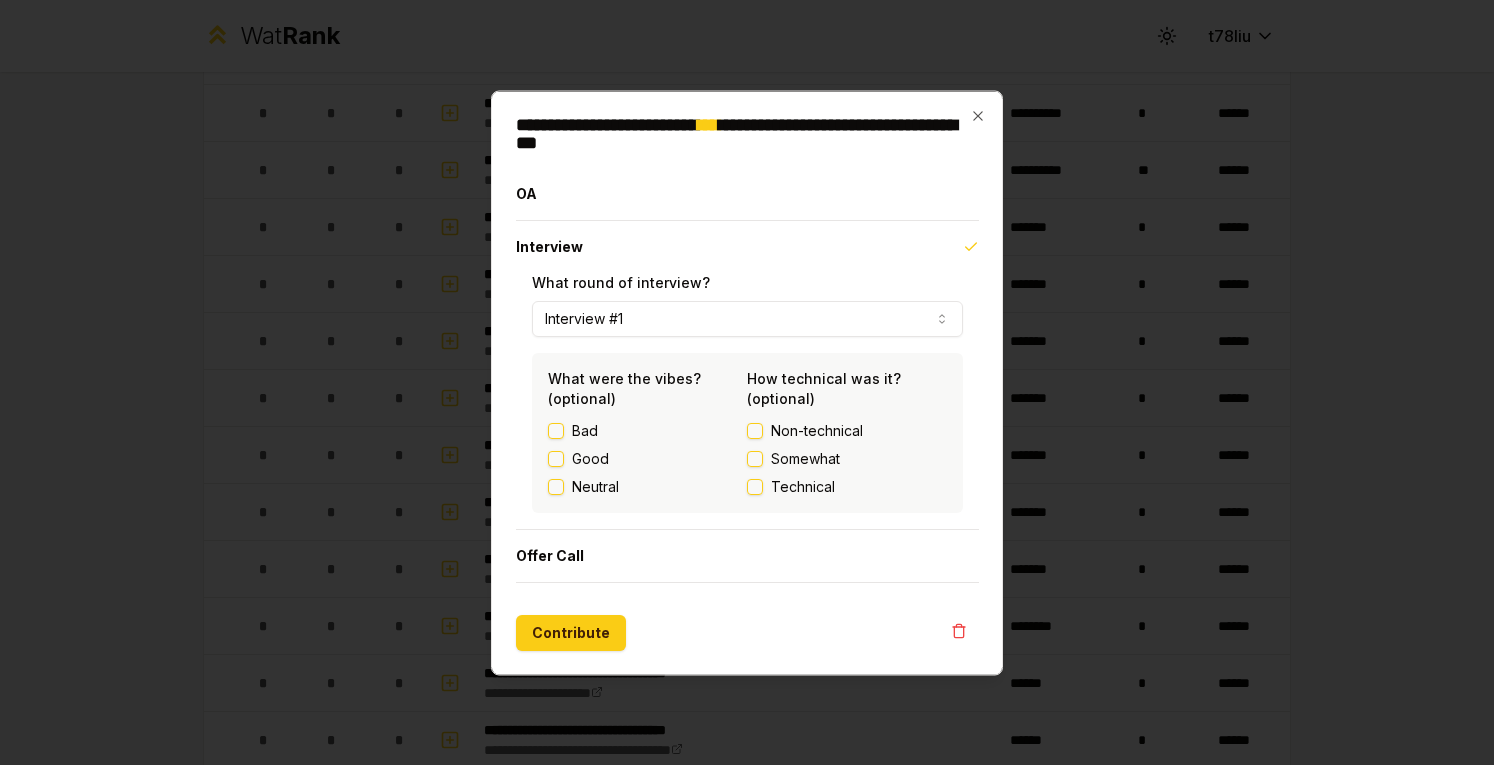 click on "Offer Call" at bounding box center [747, 555] 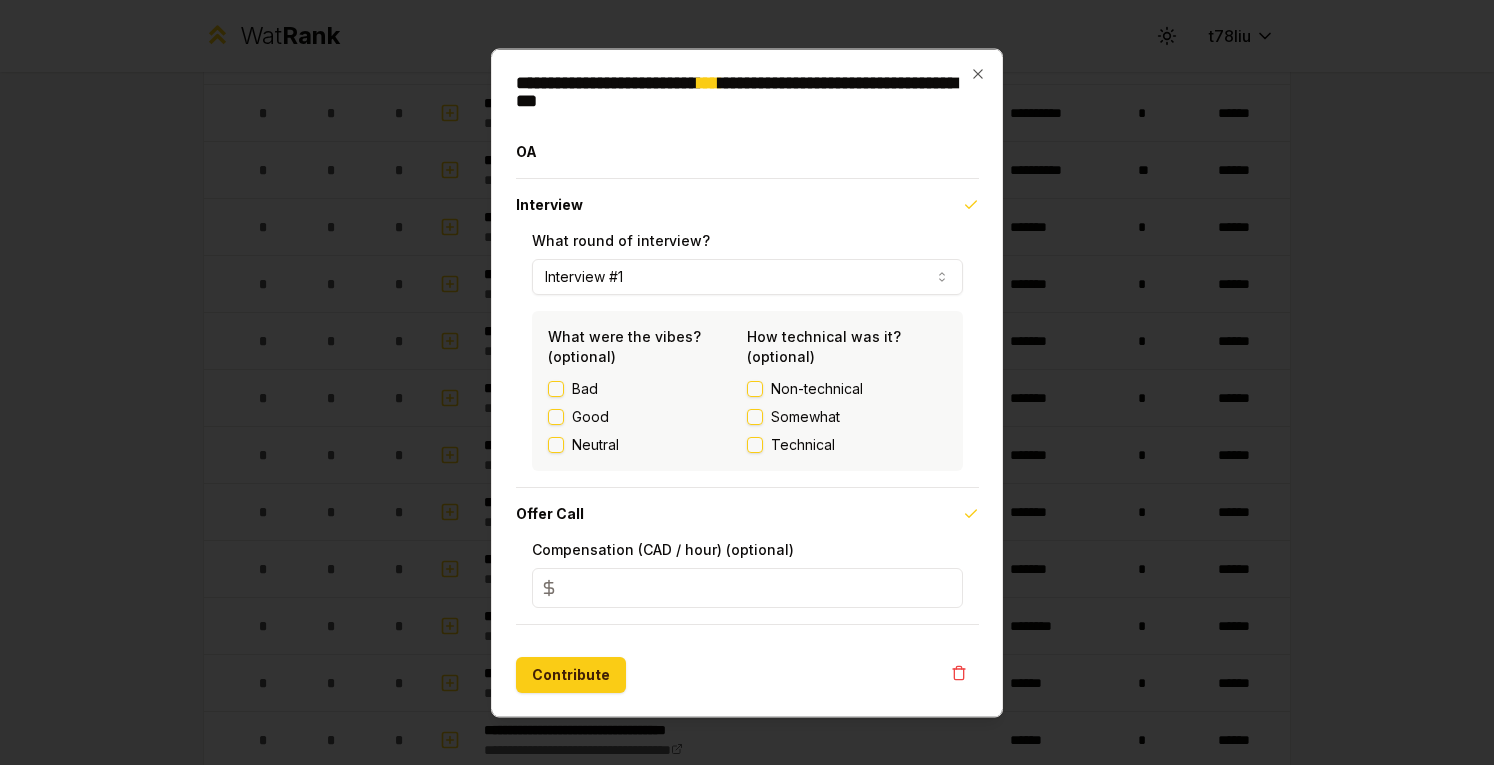 click on "OA" at bounding box center (747, 151) 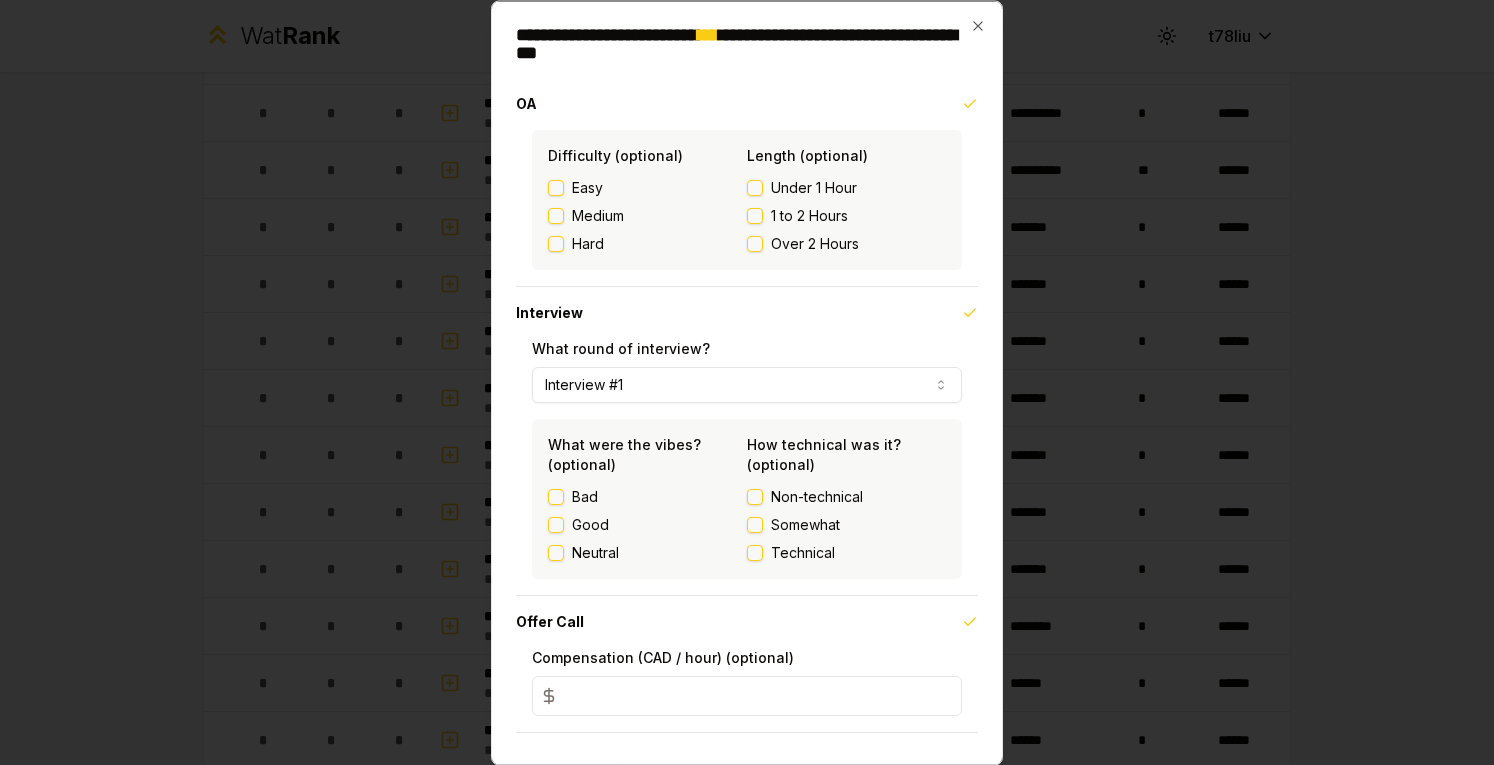 click on "OA" at bounding box center [747, 103] 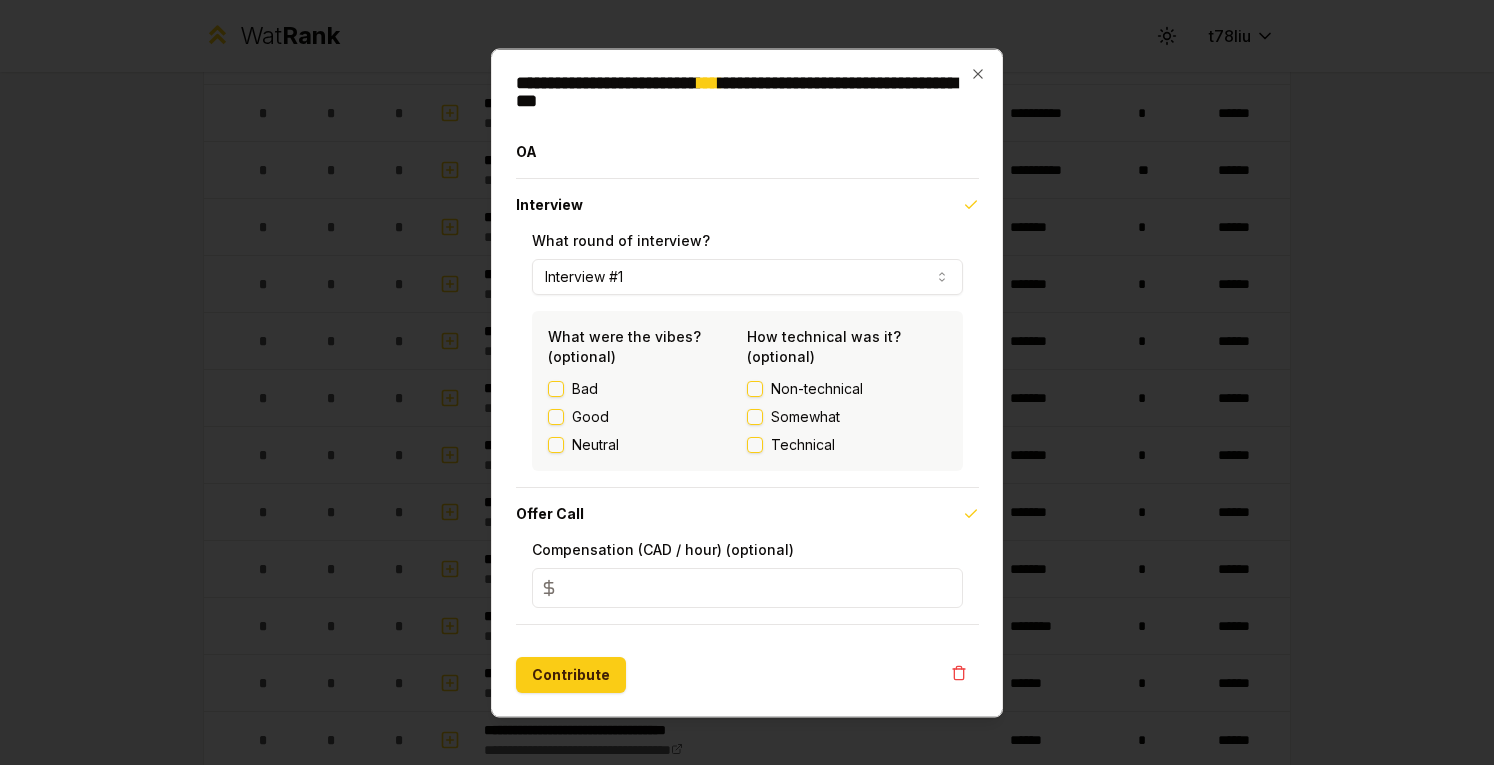 click on "Neutral" at bounding box center (556, 444) 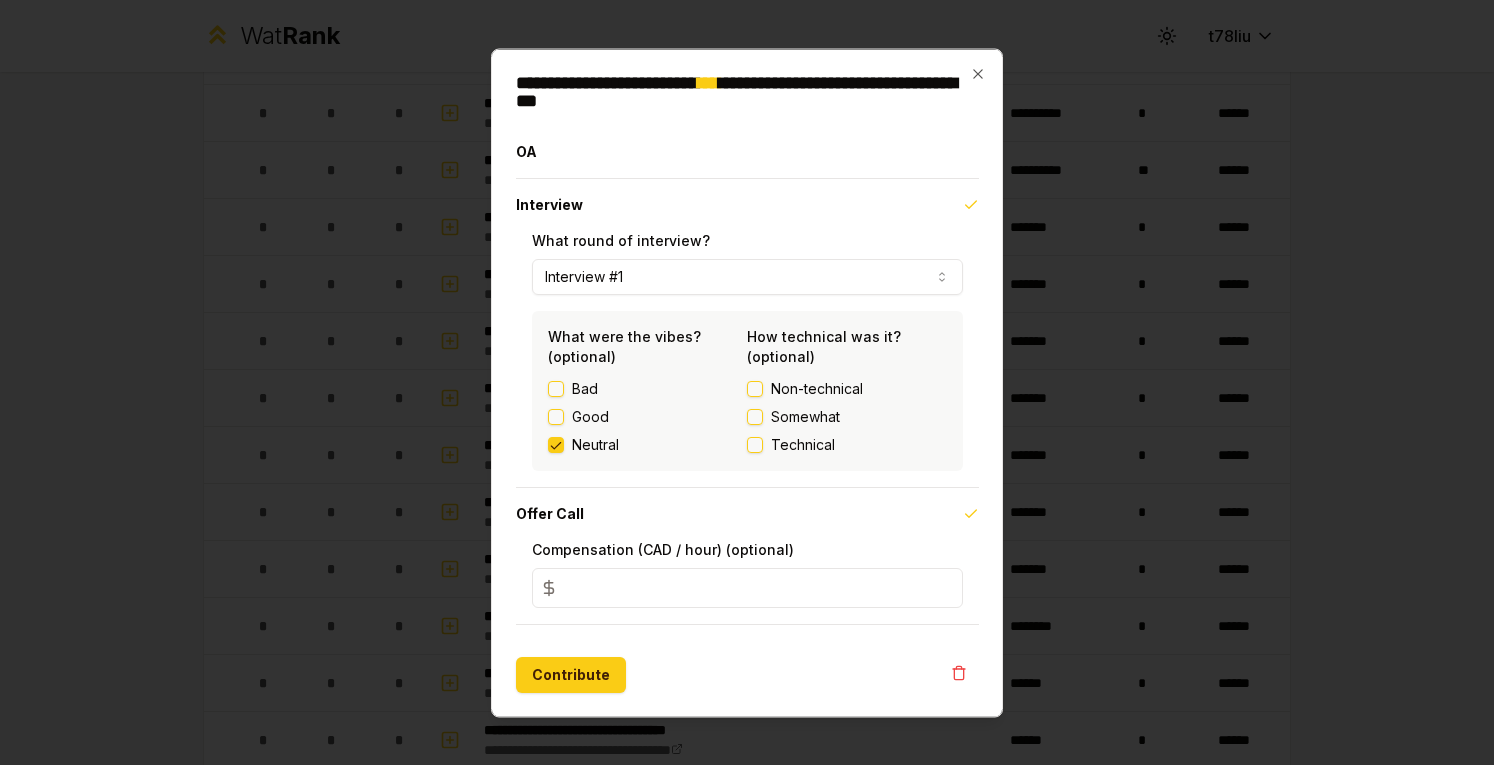 click on "Non-technical" at bounding box center (755, 388) 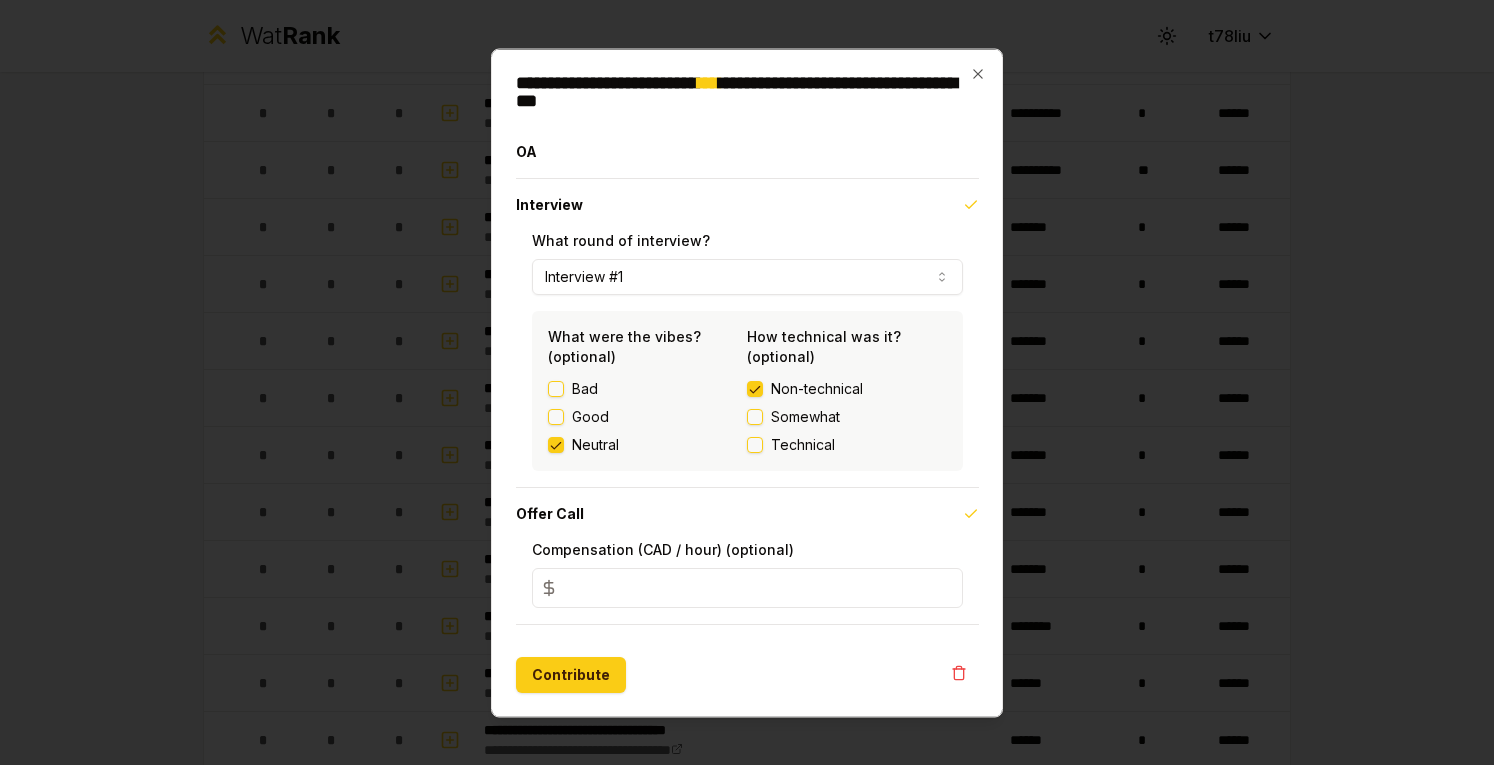 click on "Contribute" at bounding box center (571, 674) 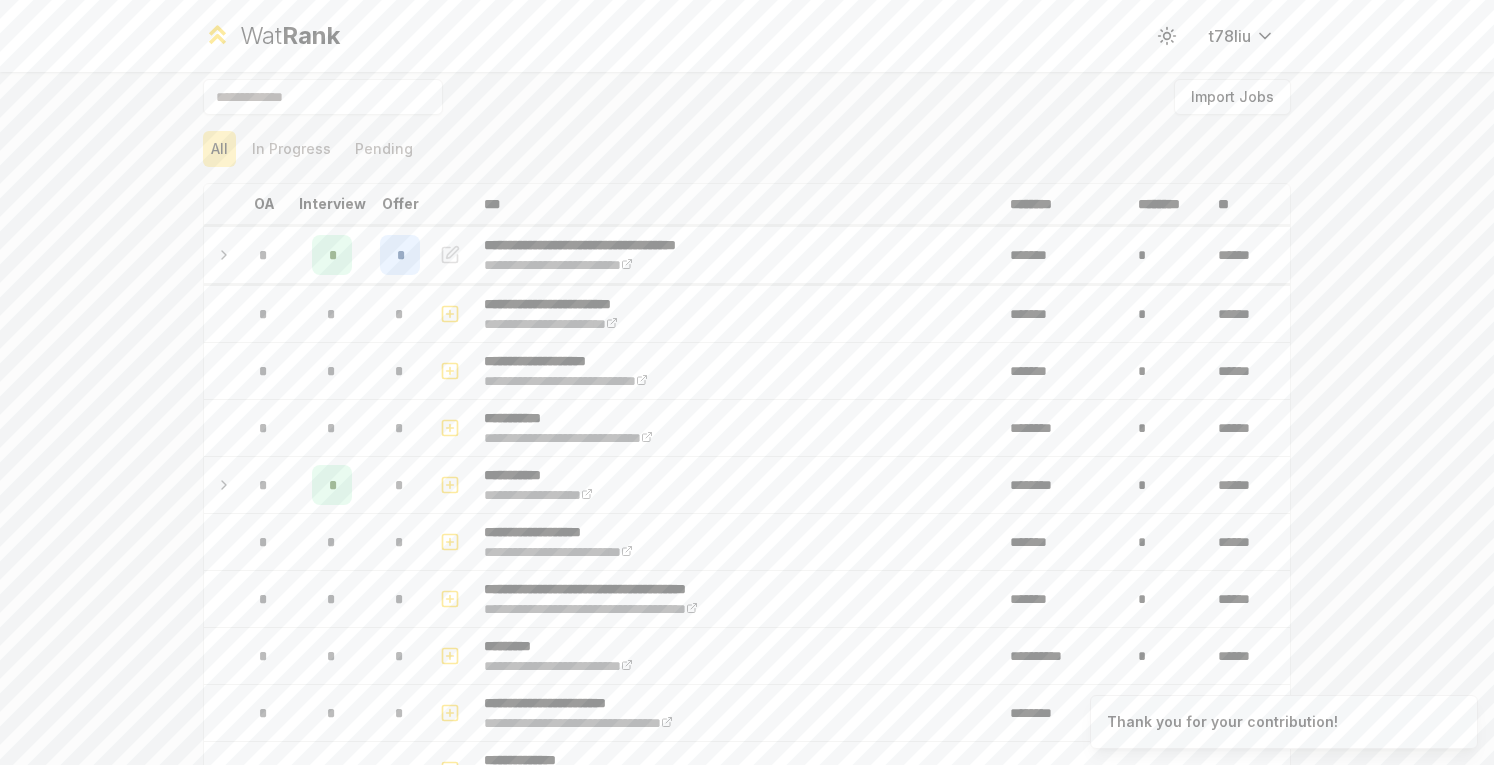 scroll, scrollTop: 0, scrollLeft: 0, axis: both 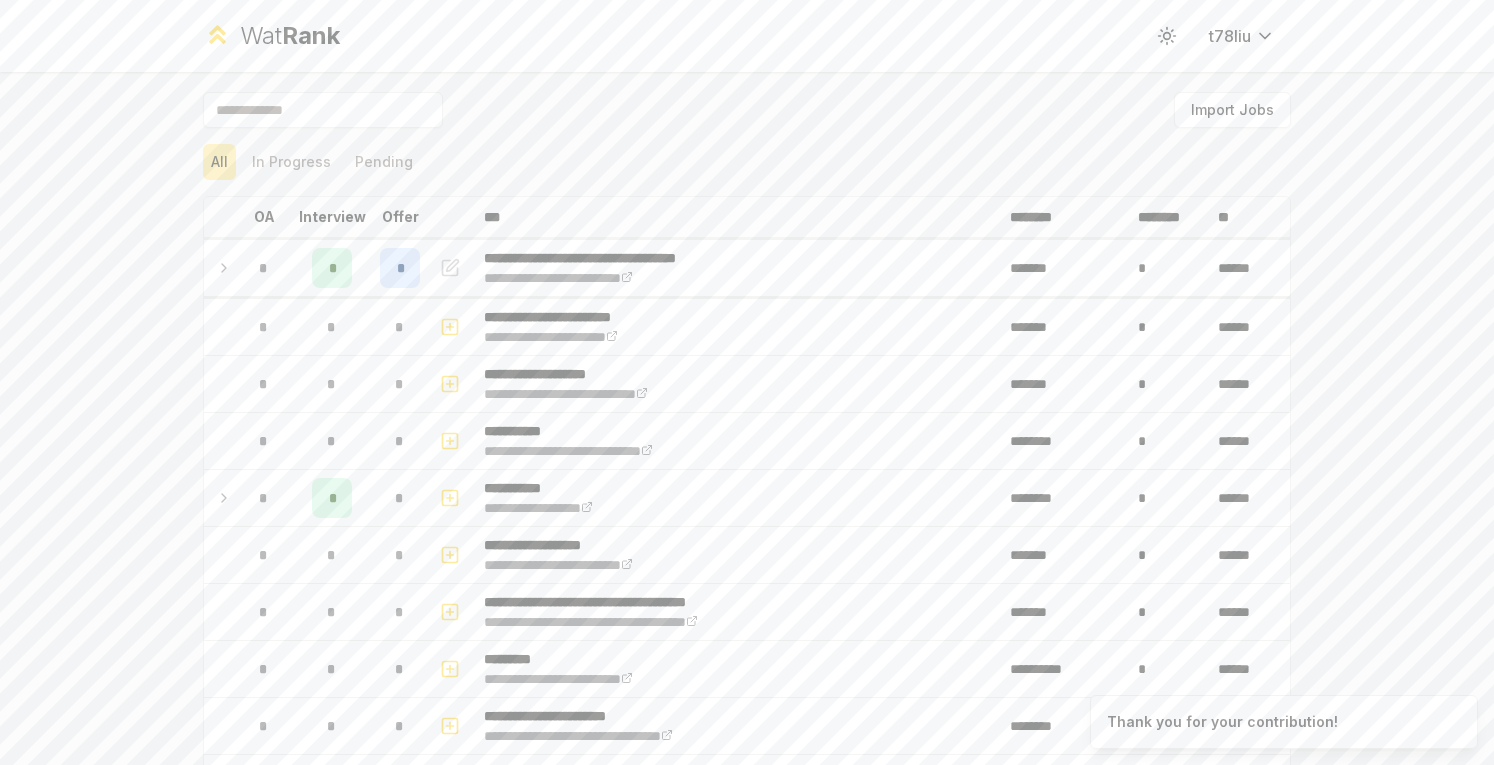 click 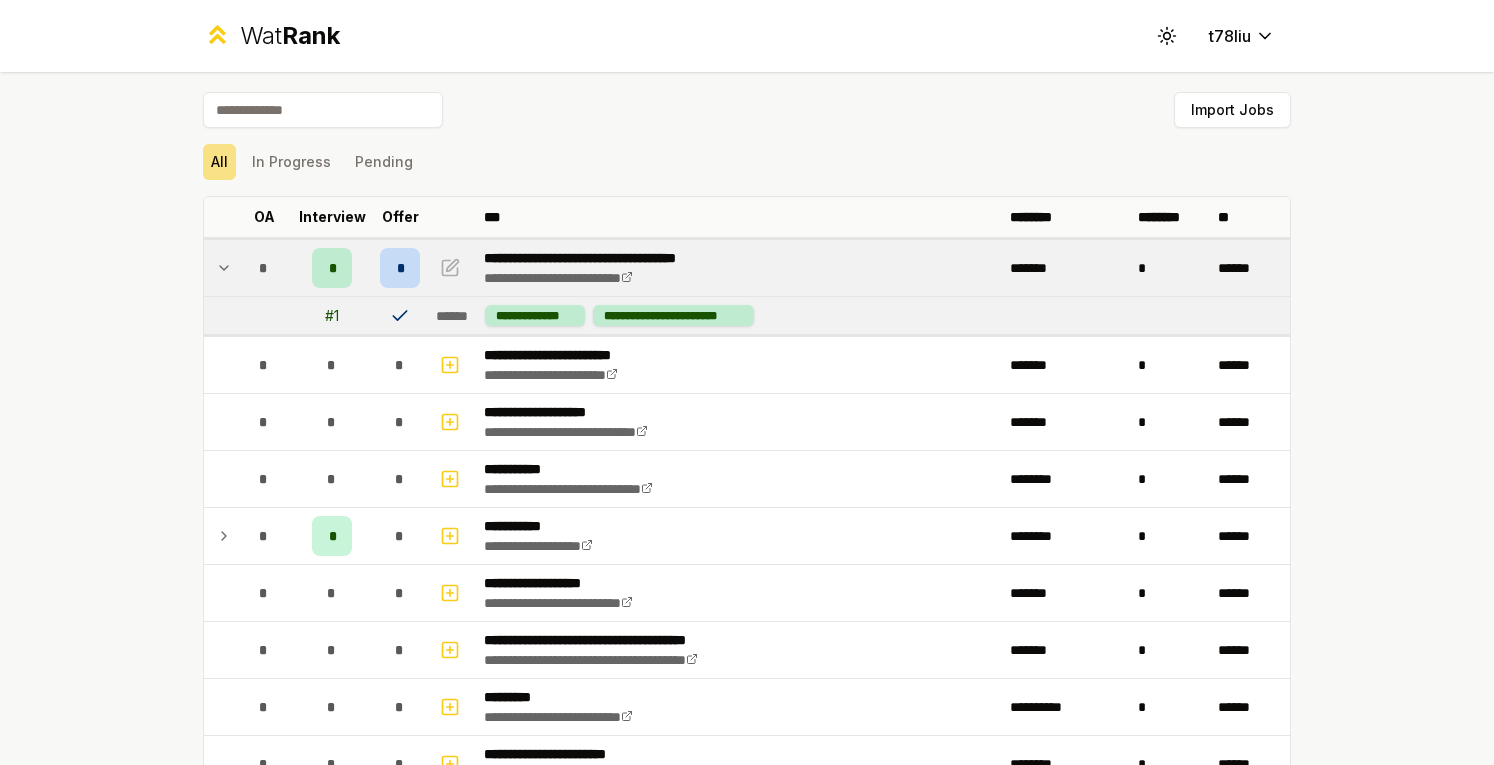 click 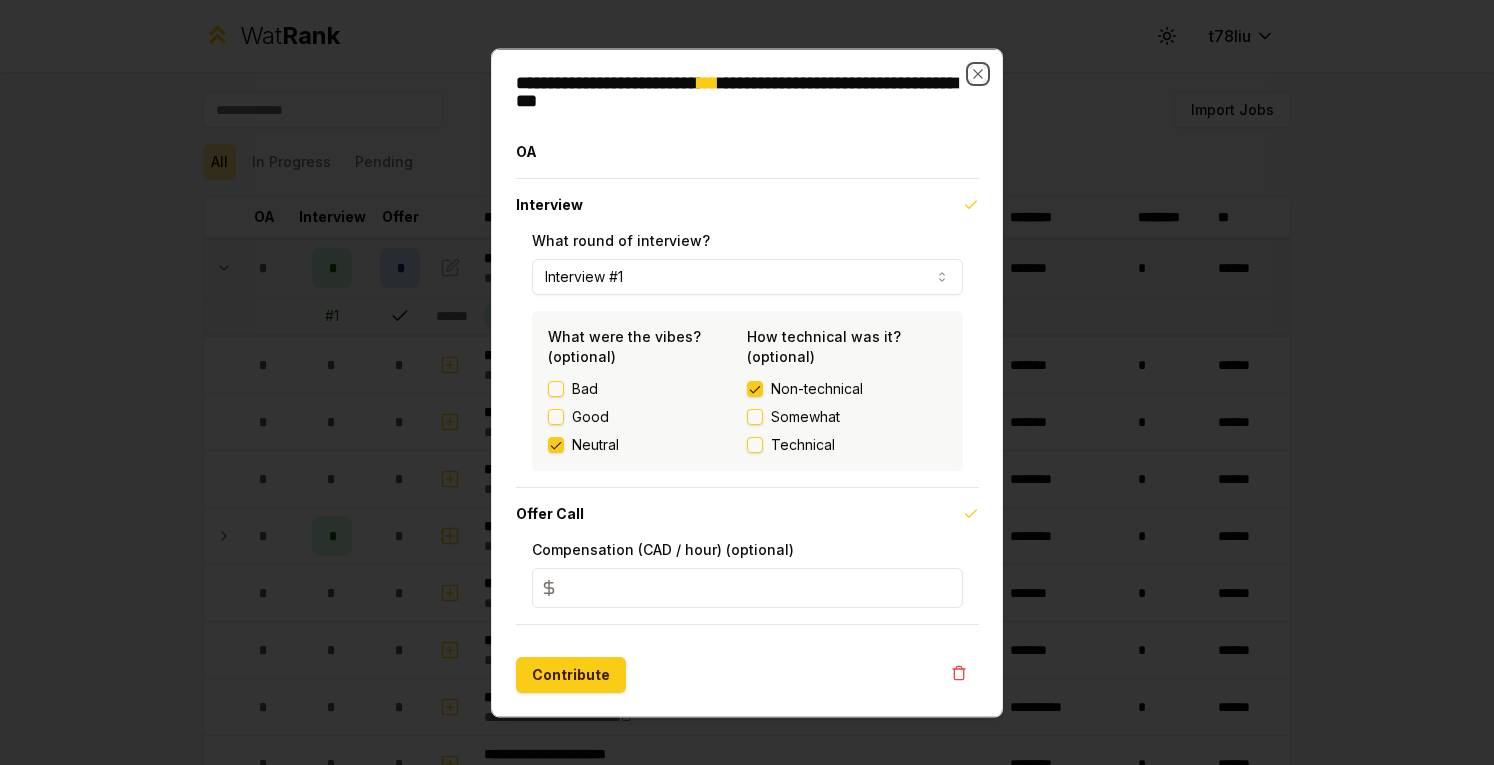 click 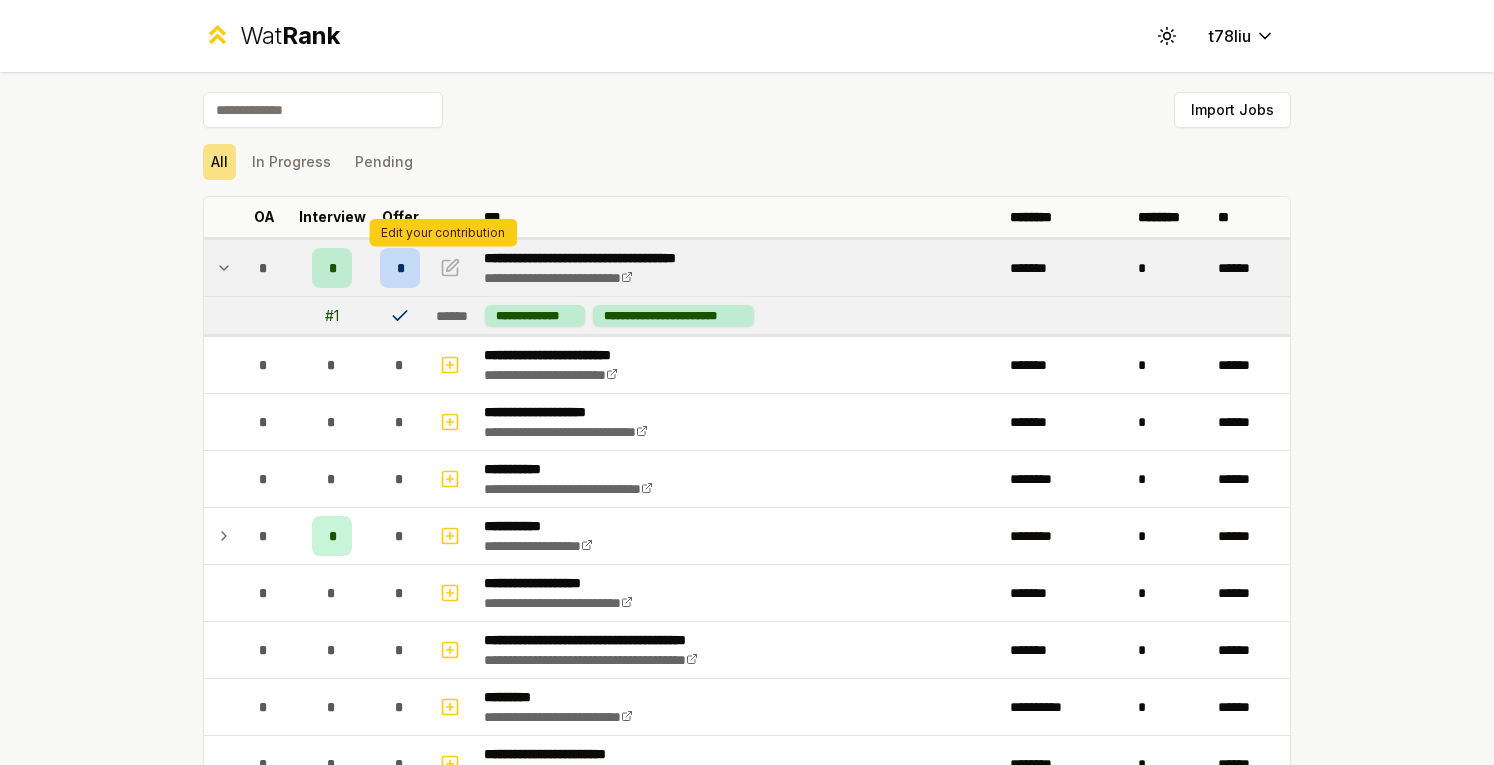 click 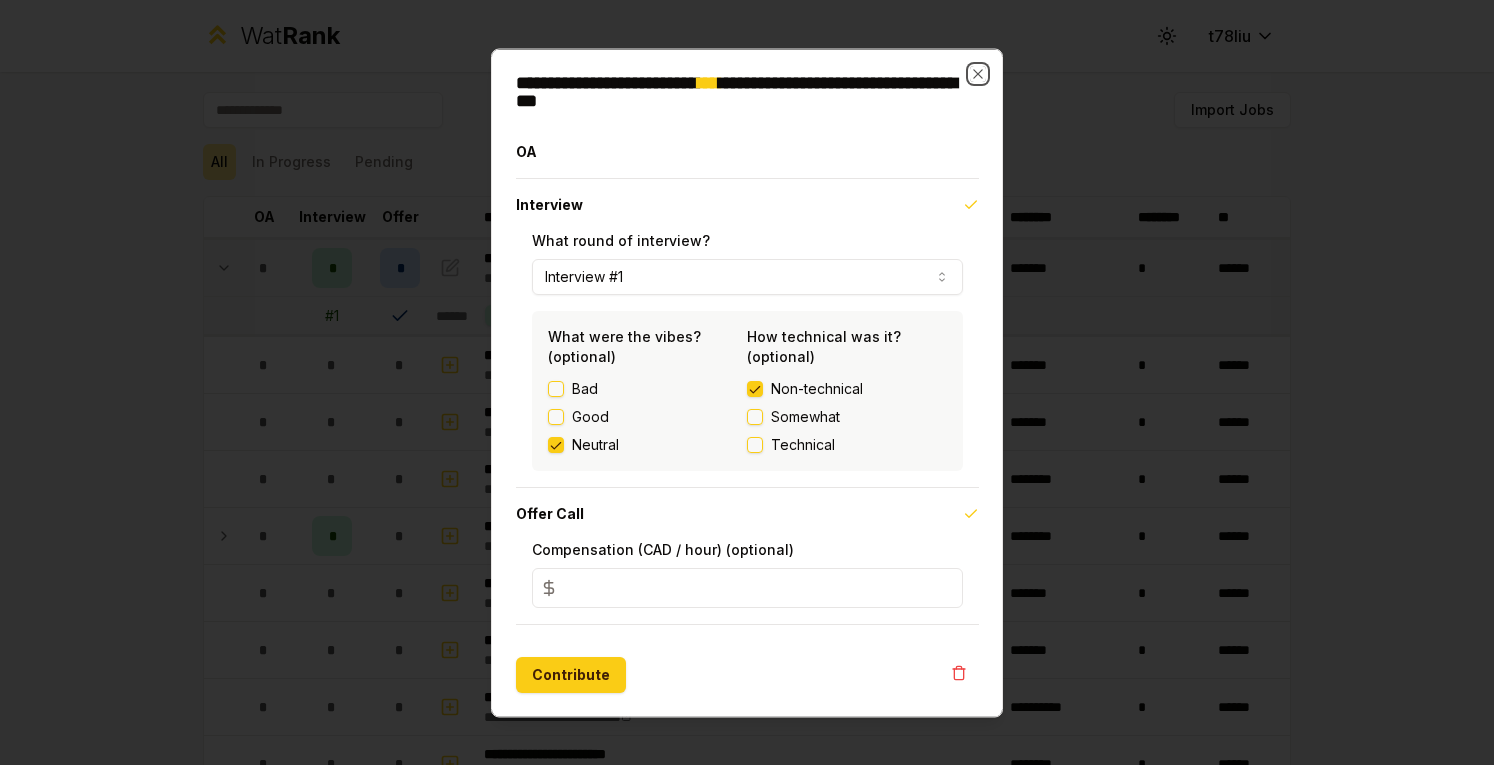 click 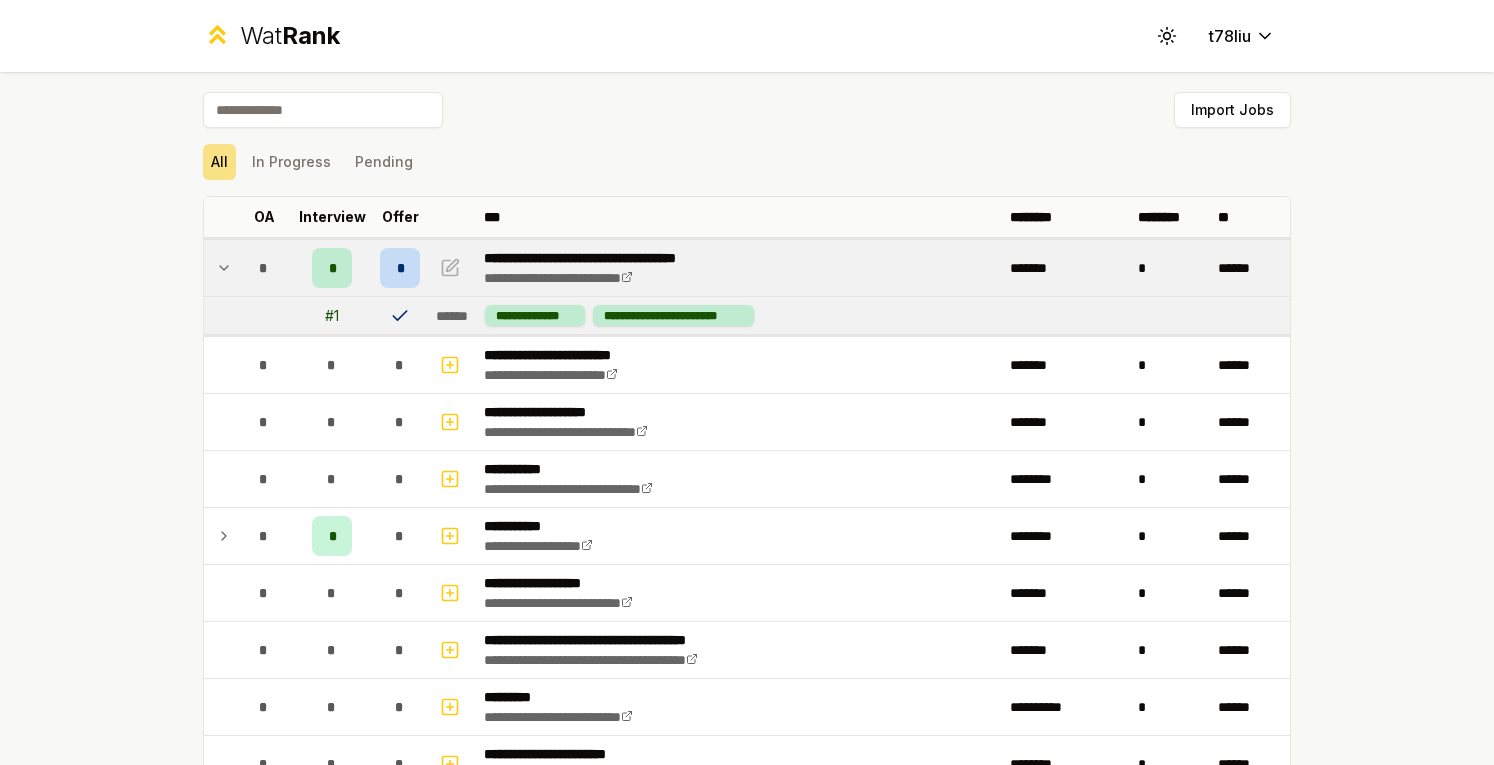 click on "In Progress" at bounding box center (291, 162) 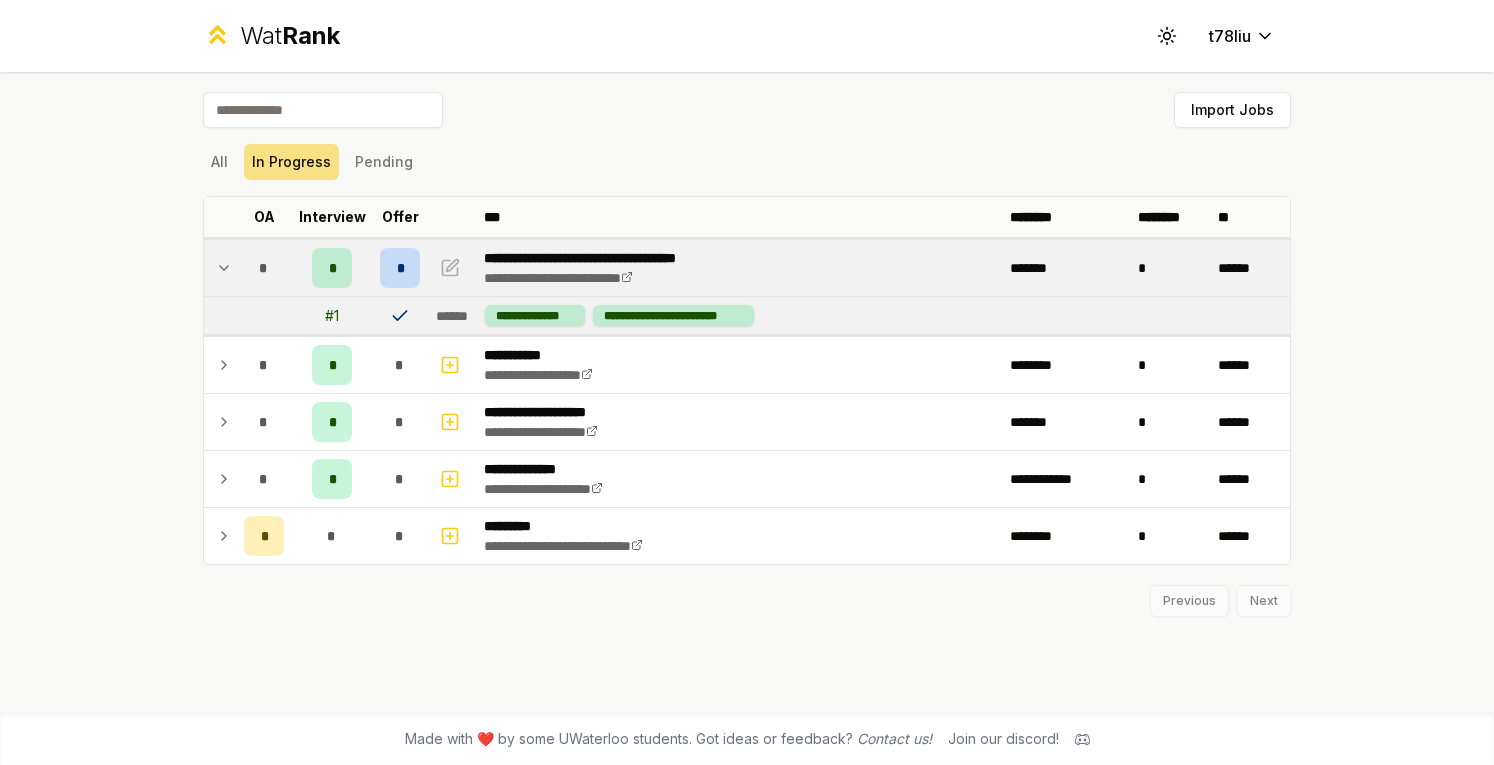 click on "Pending" at bounding box center (384, 162) 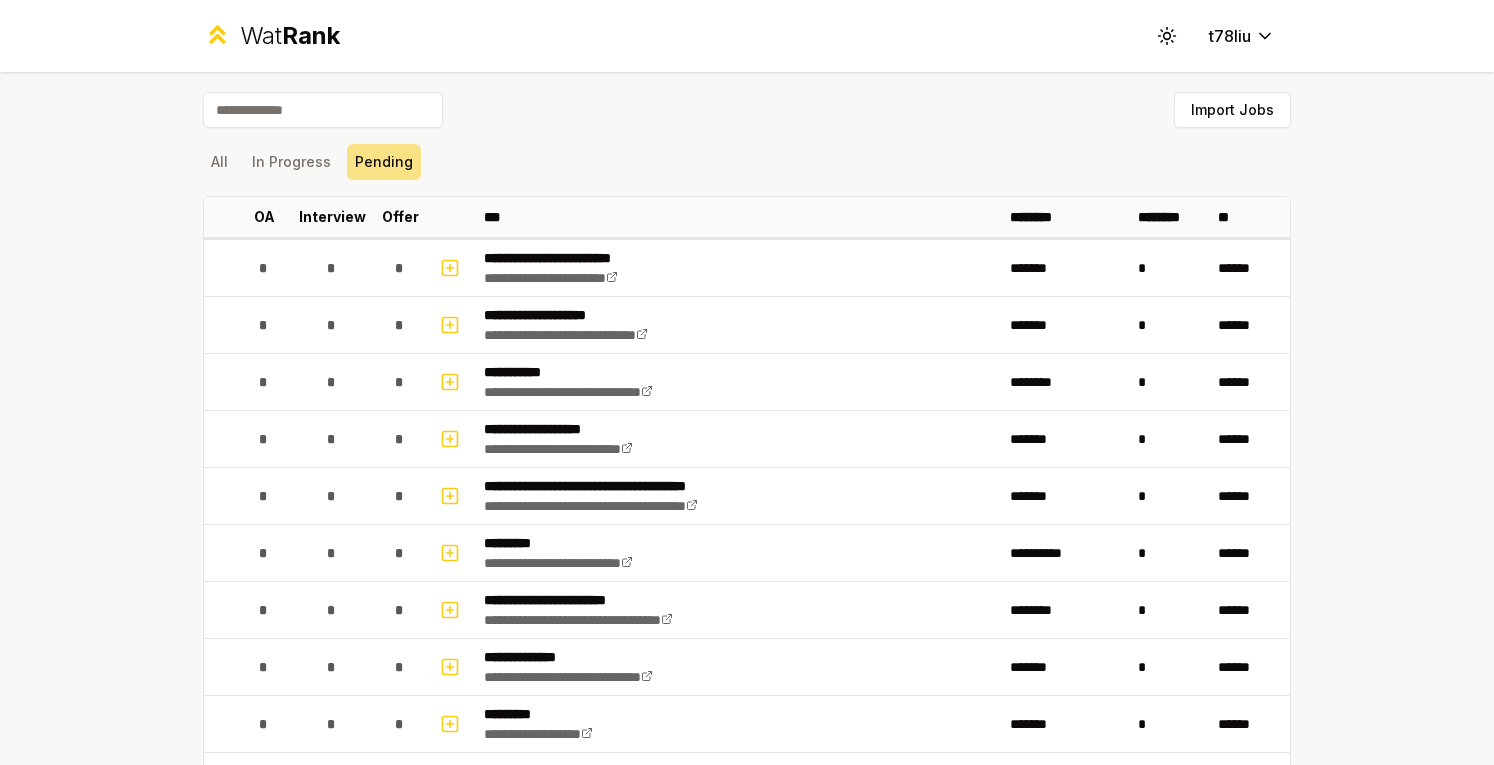 click on "All" at bounding box center (219, 162) 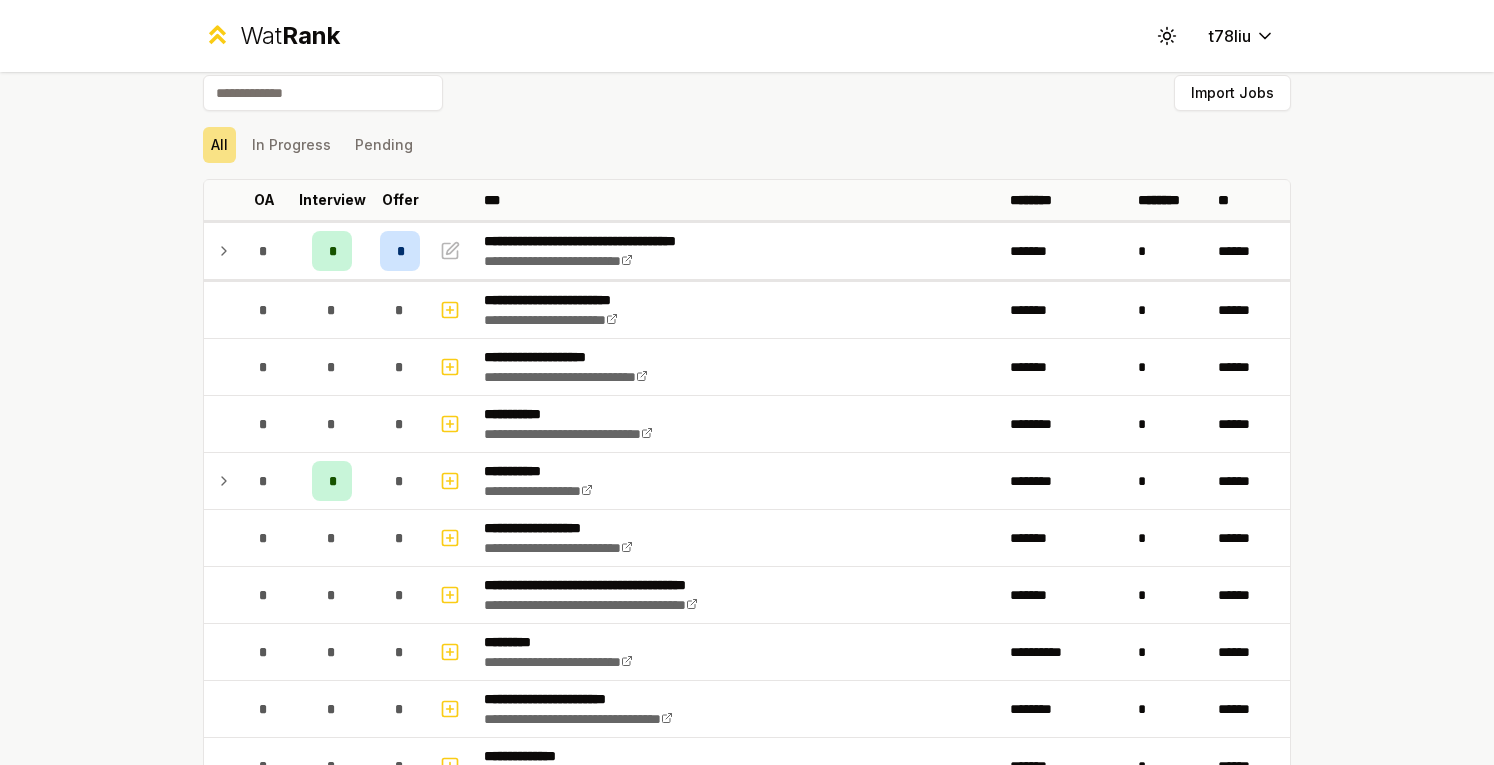 scroll, scrollTop: 0, scrollLeft: 0, axis: both 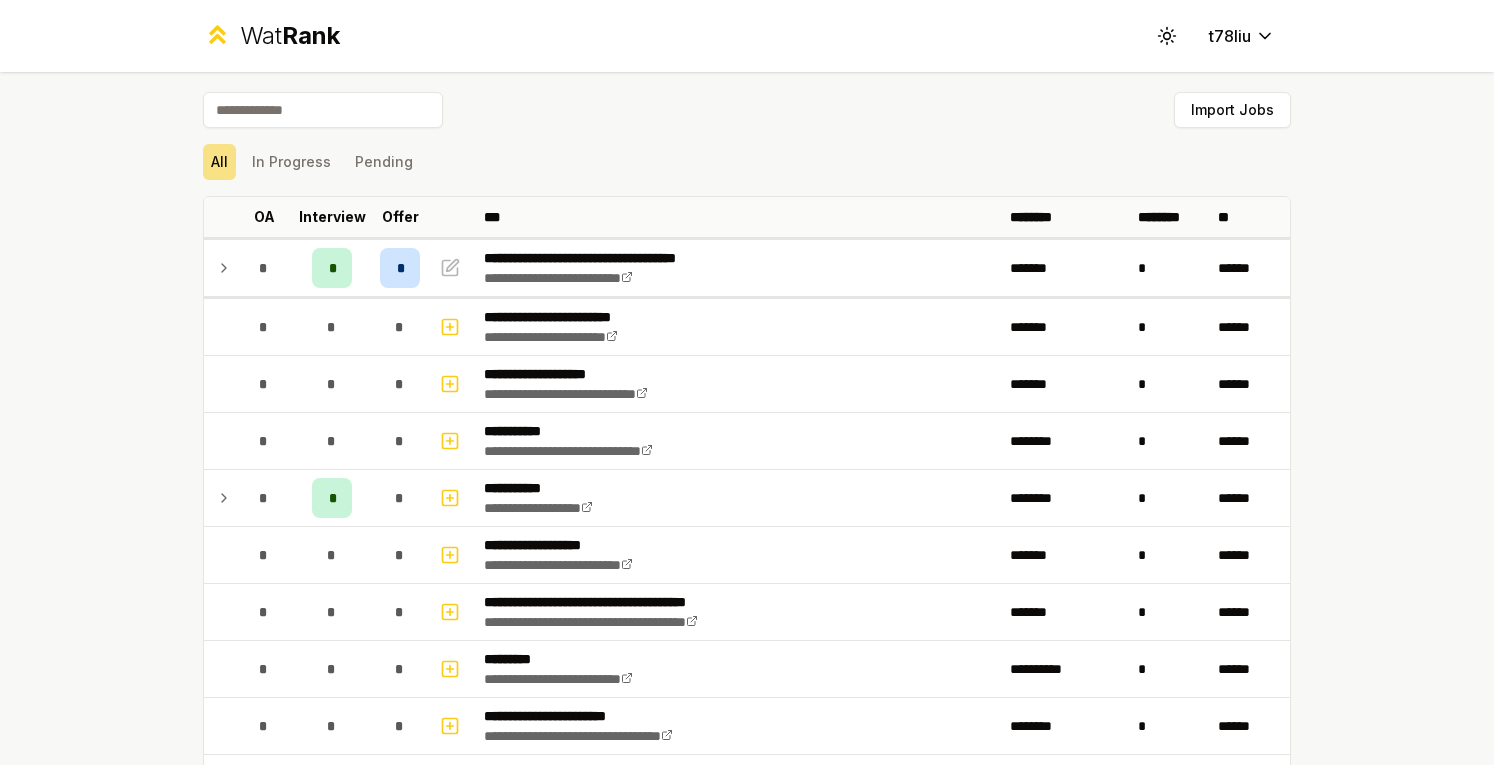click 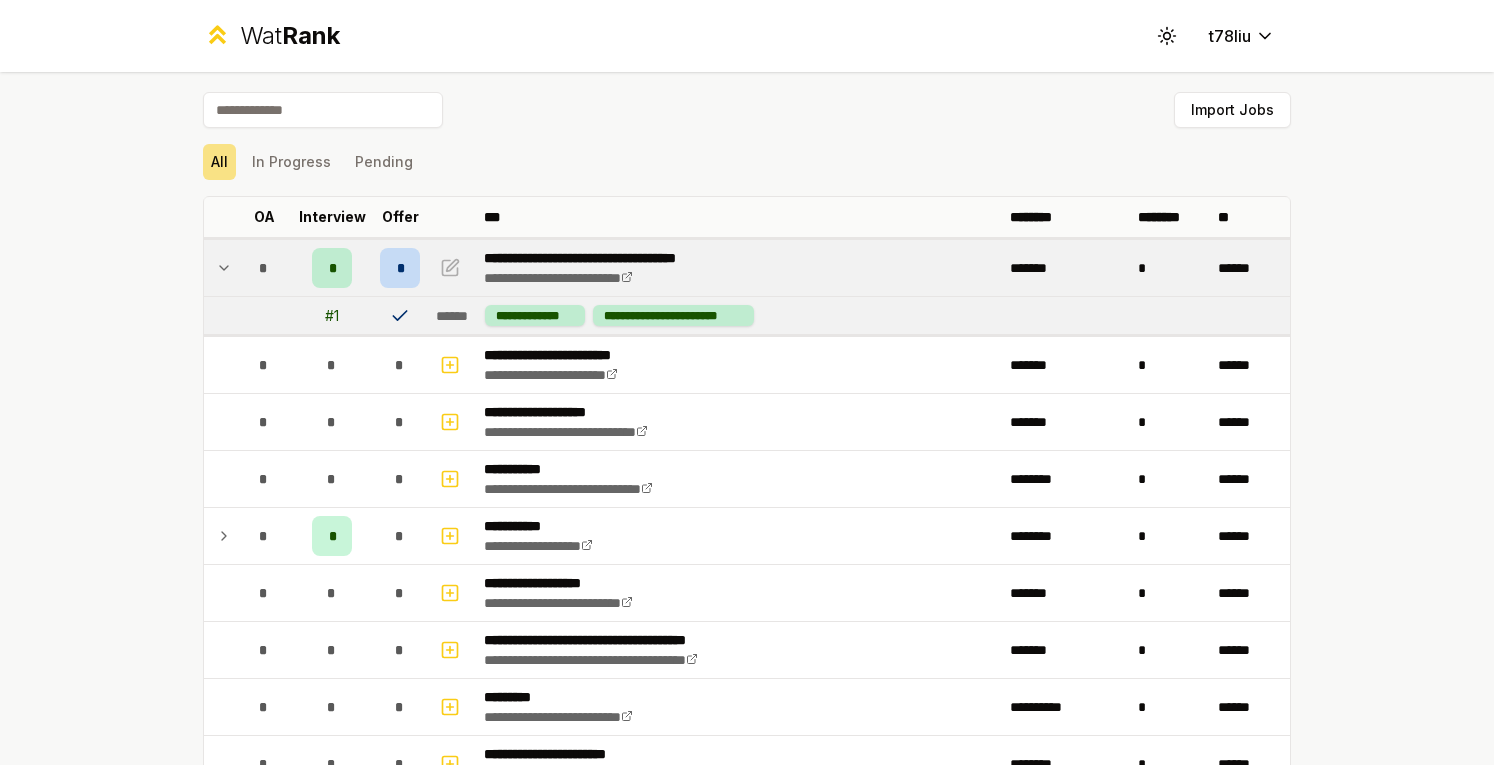 click 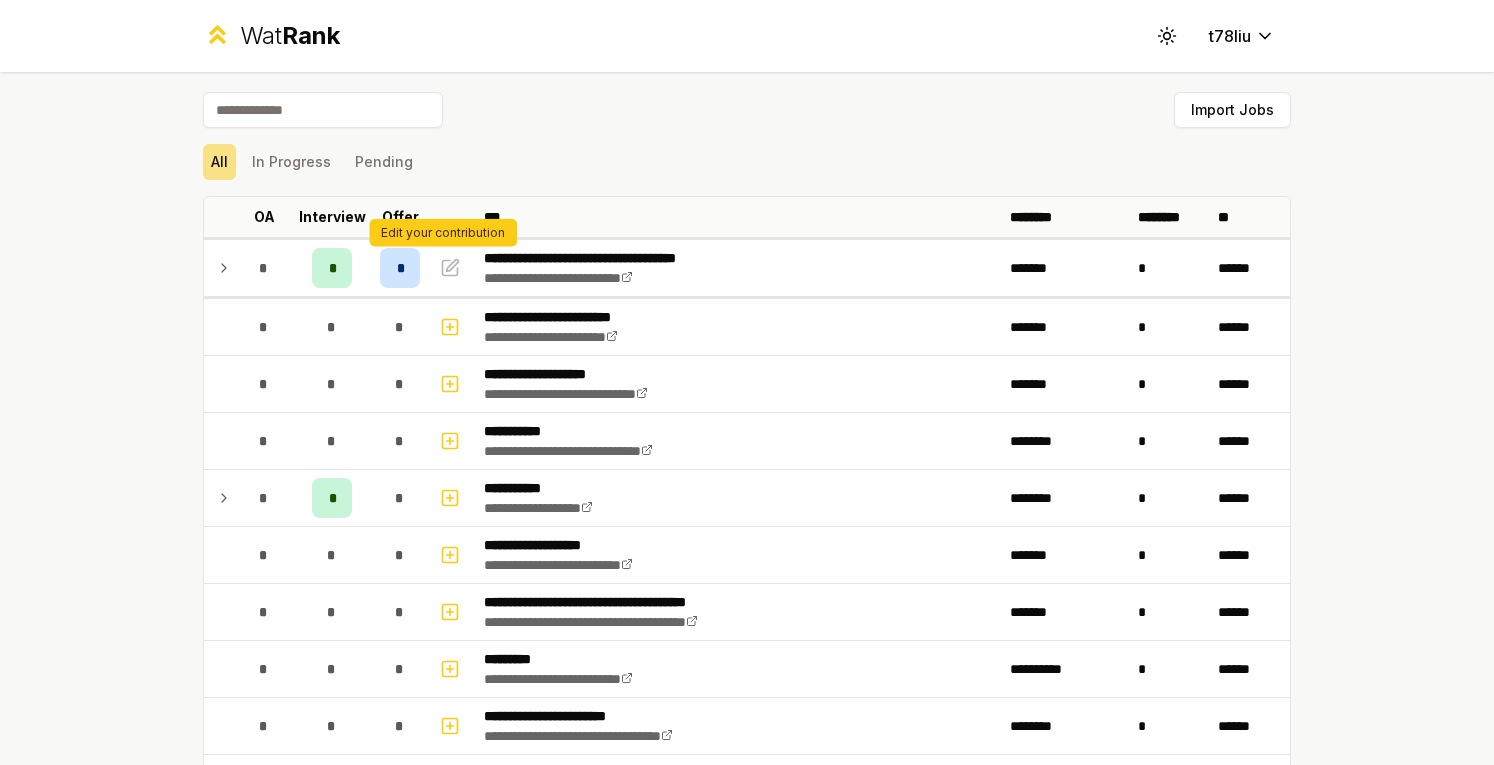 click 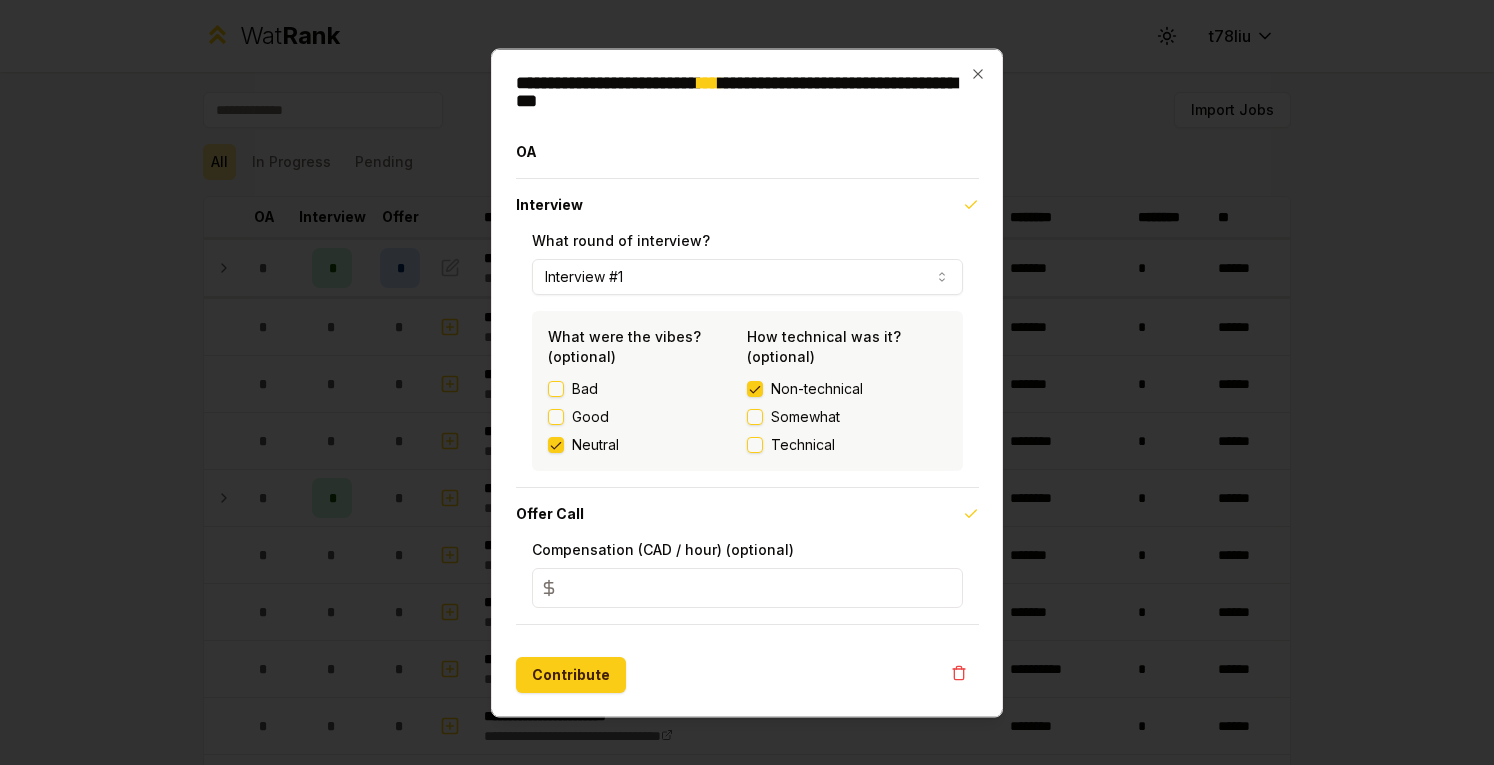 click on "*" at bounding box center (747, 587) 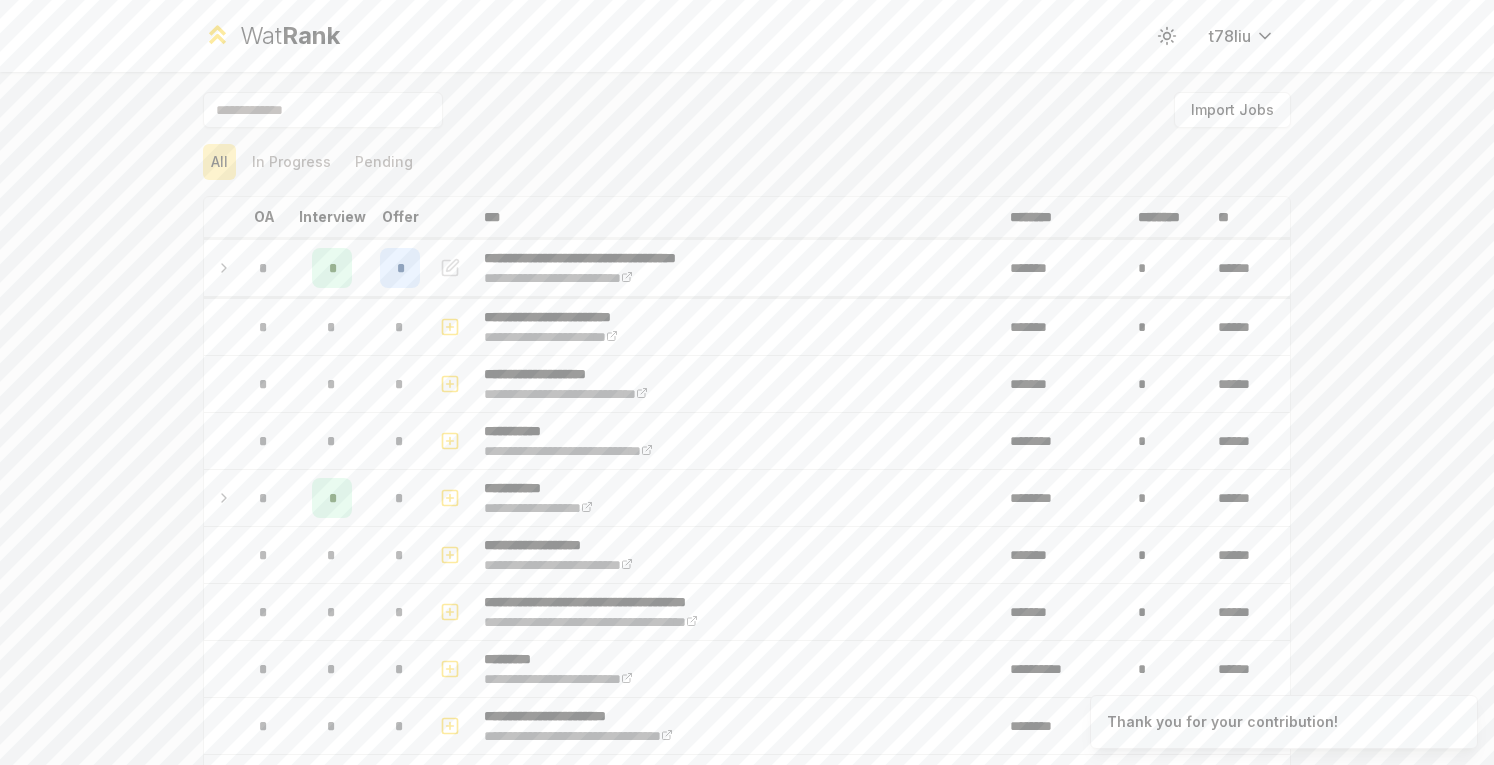 click 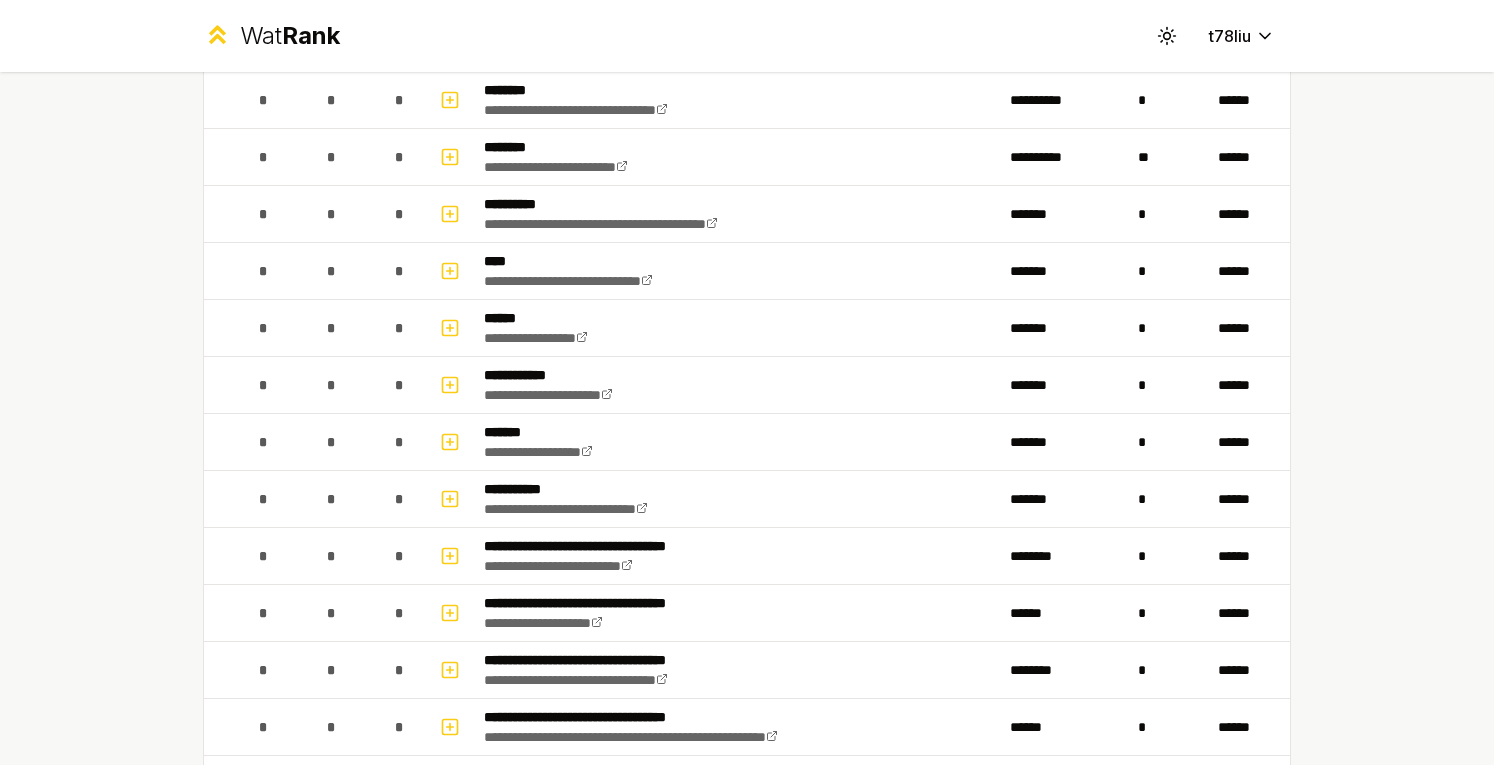 scroll, scrollTop: 1699, scrollLeft: 0, axis: vertical 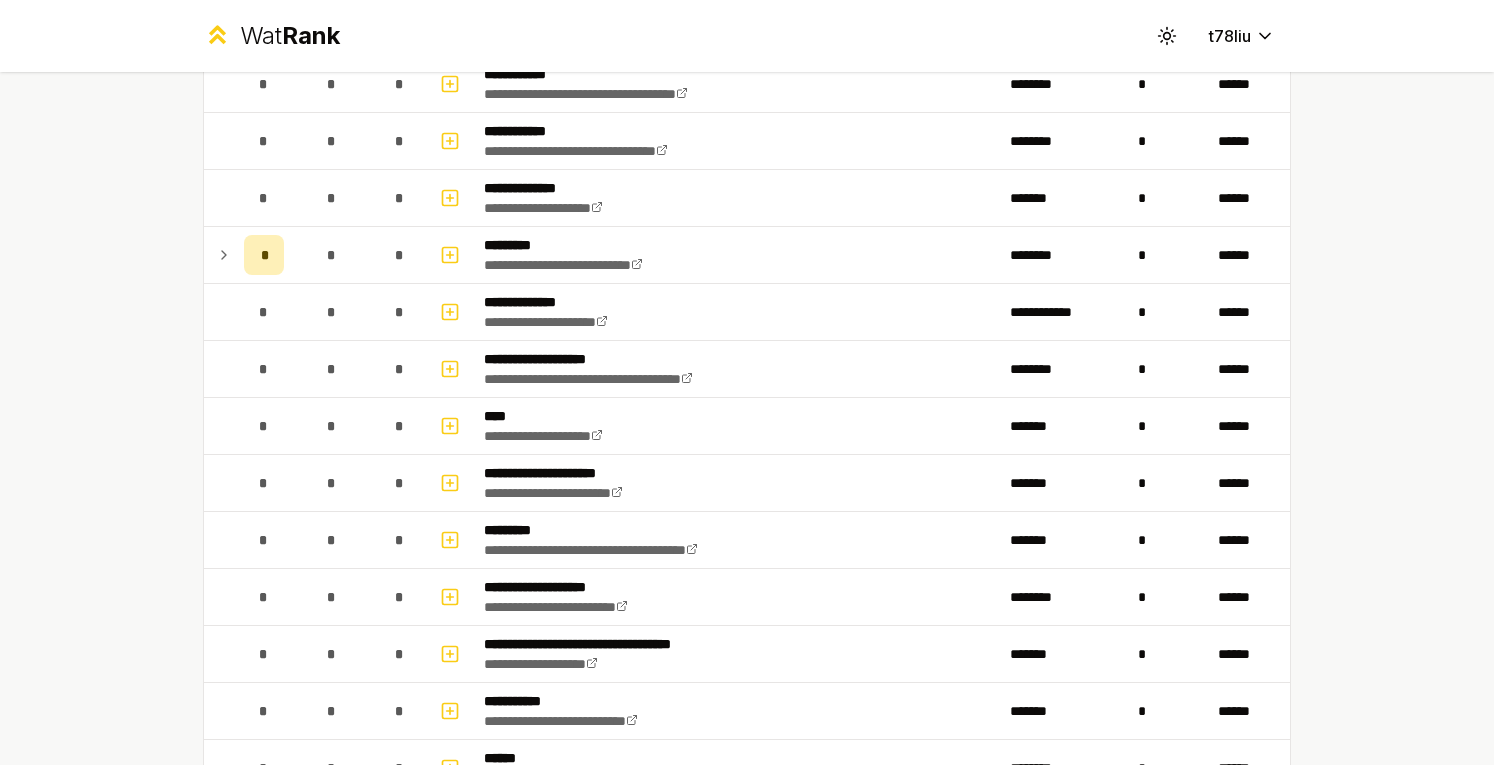 click 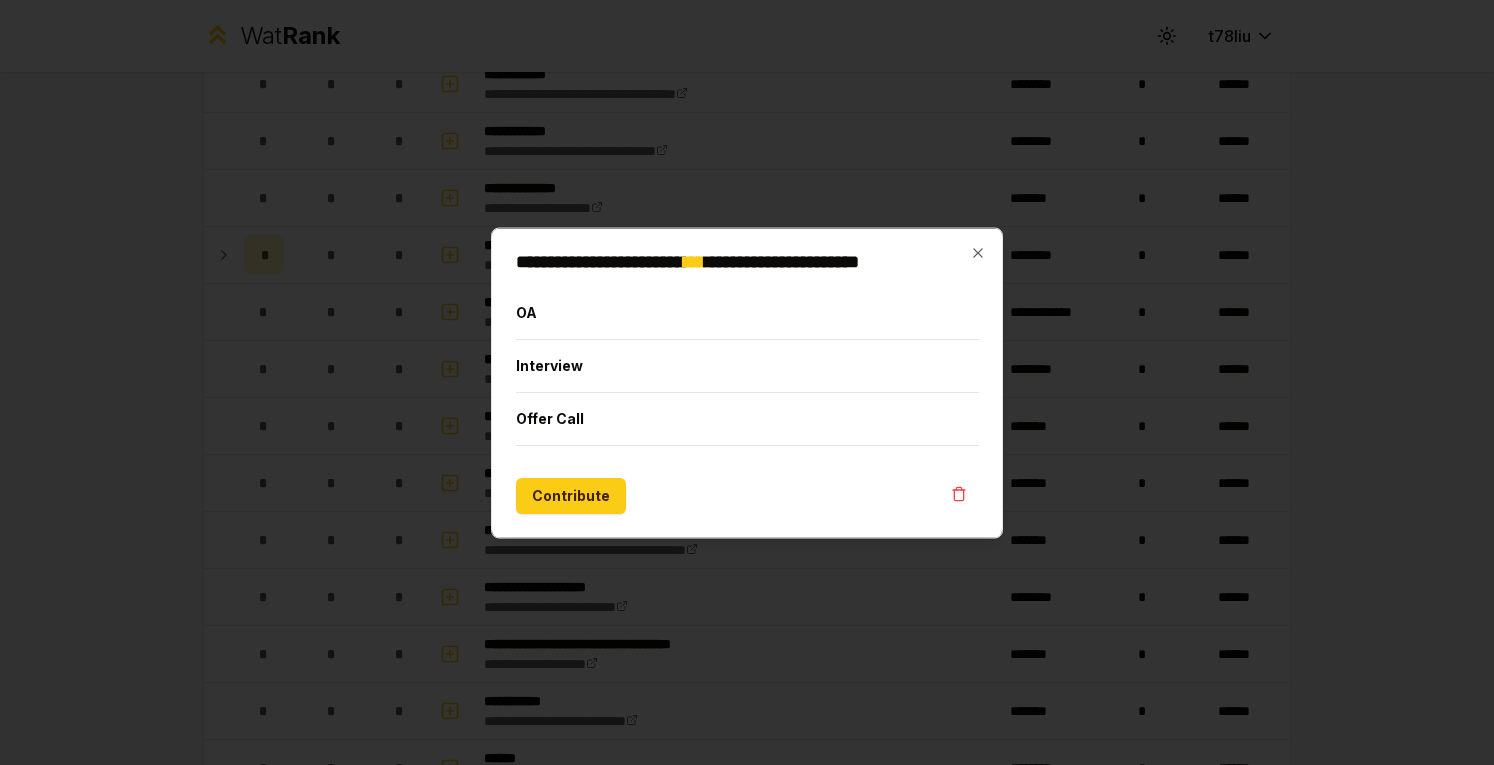 click on "Interview" at bounding box center (747, 365) 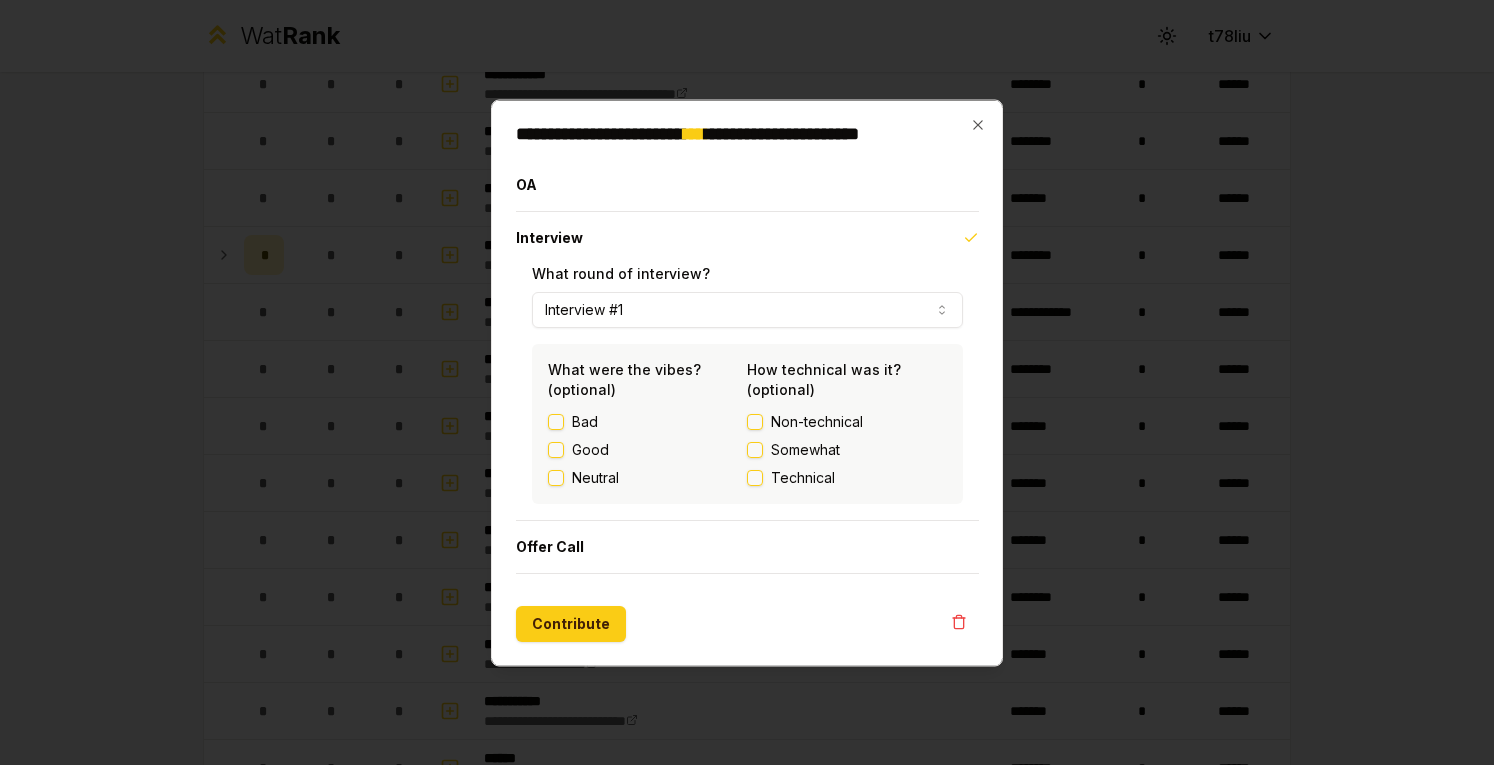 click on "Good" at bounding box center [556, 449] 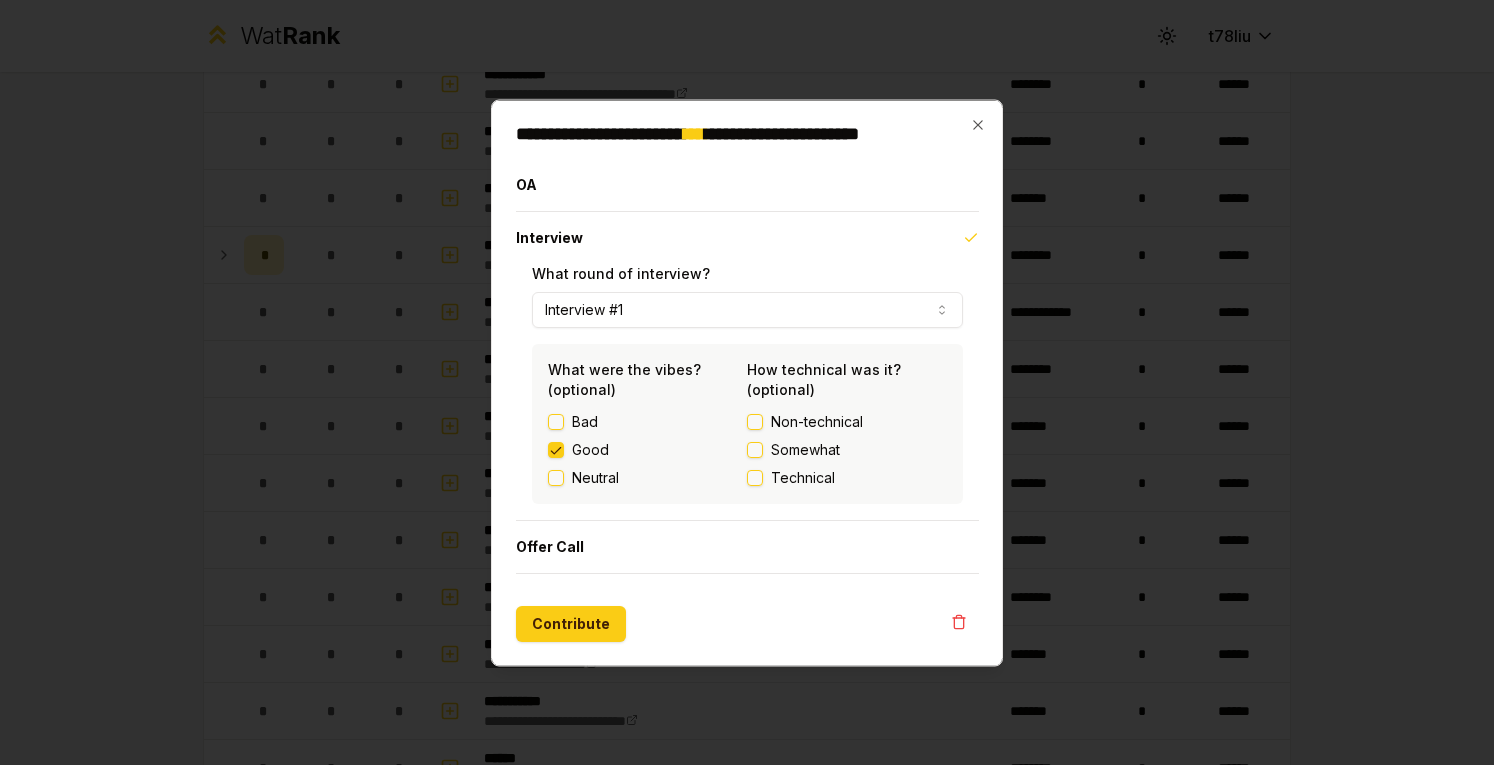 click on "Non-technical" at bounding box center [755, 421] 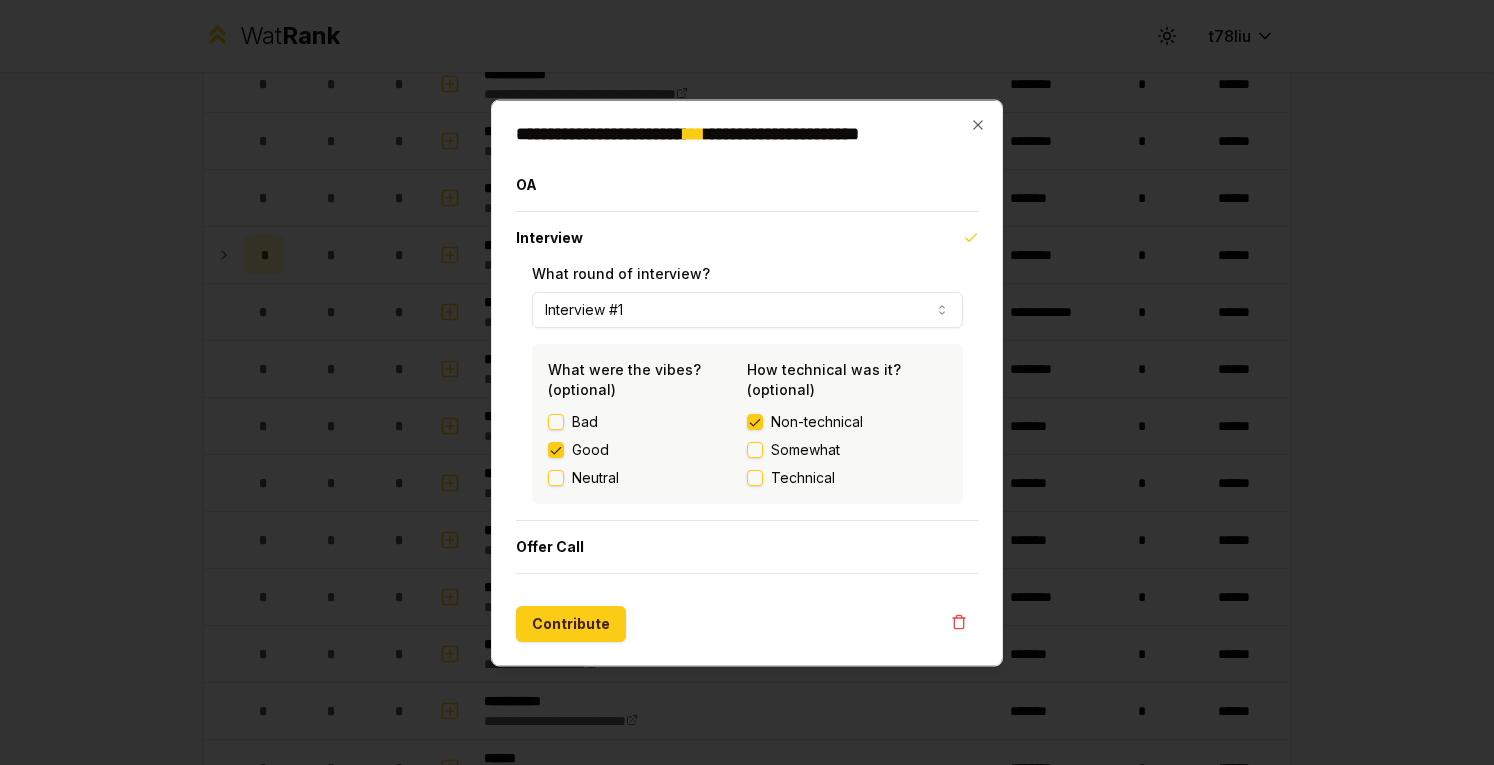 click on "Offer Call" at bounding box center [747, 546] 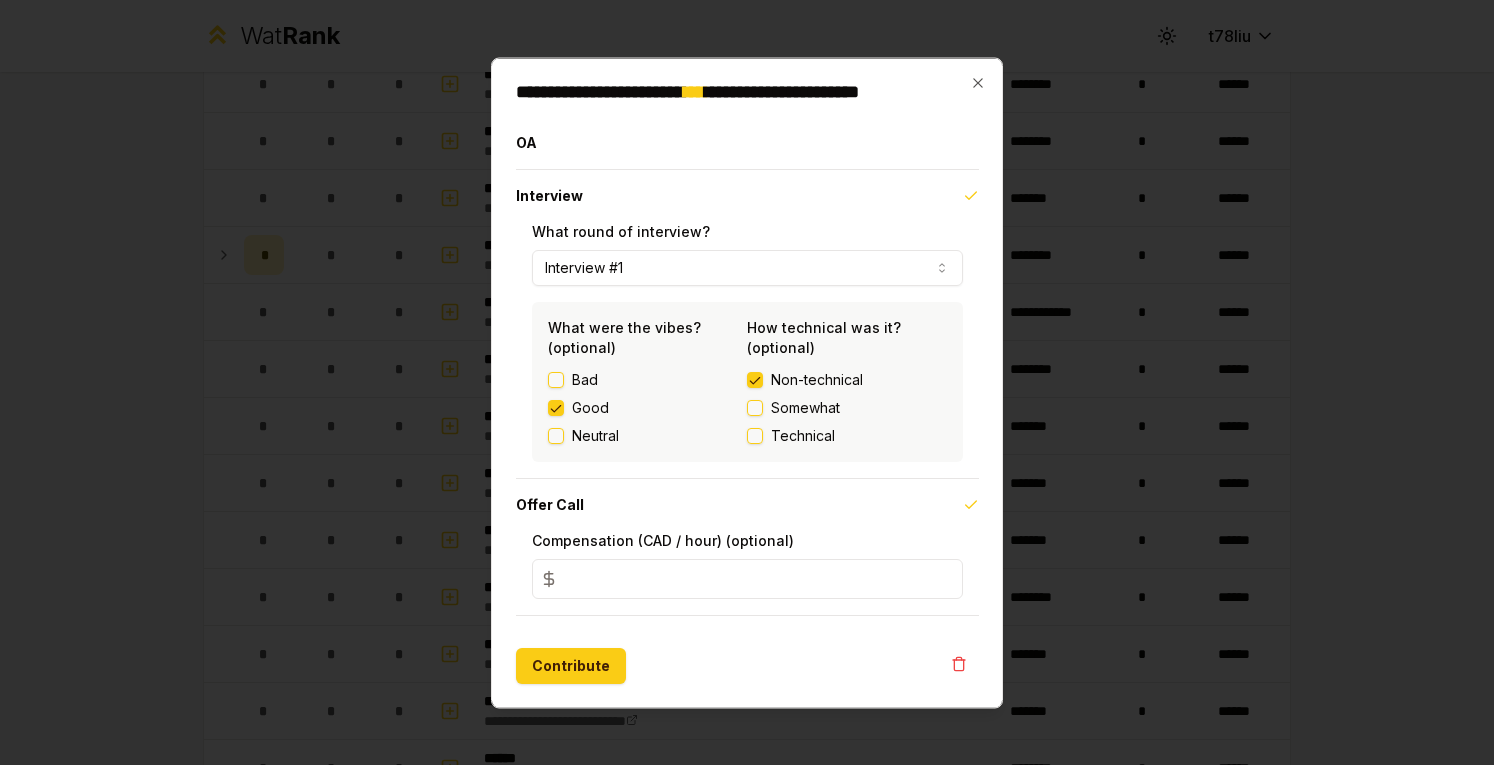 click on "Contribute" at bounding box center [571, 665] 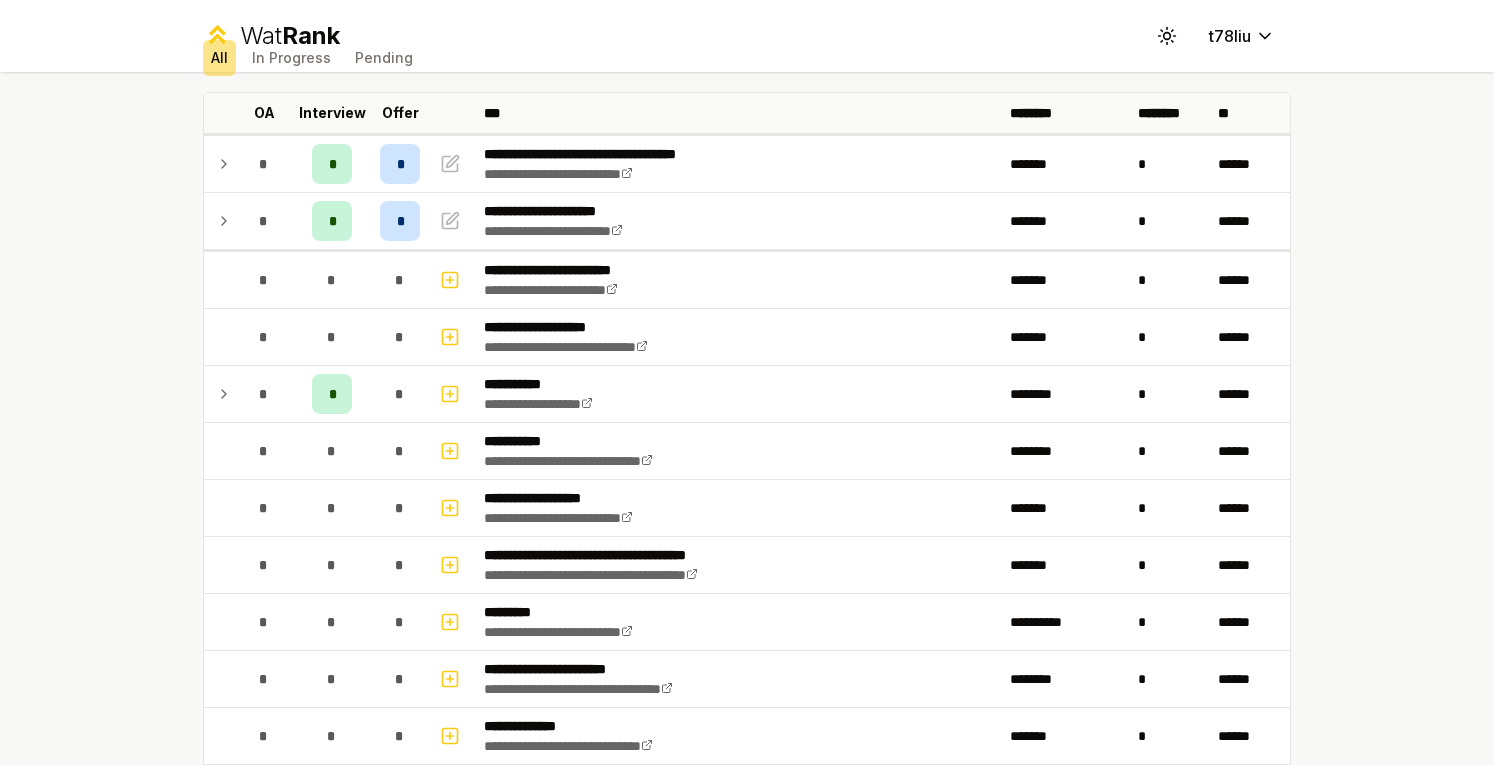 scroll, scrollTop: 0, scrollLeft: 0, axis: both 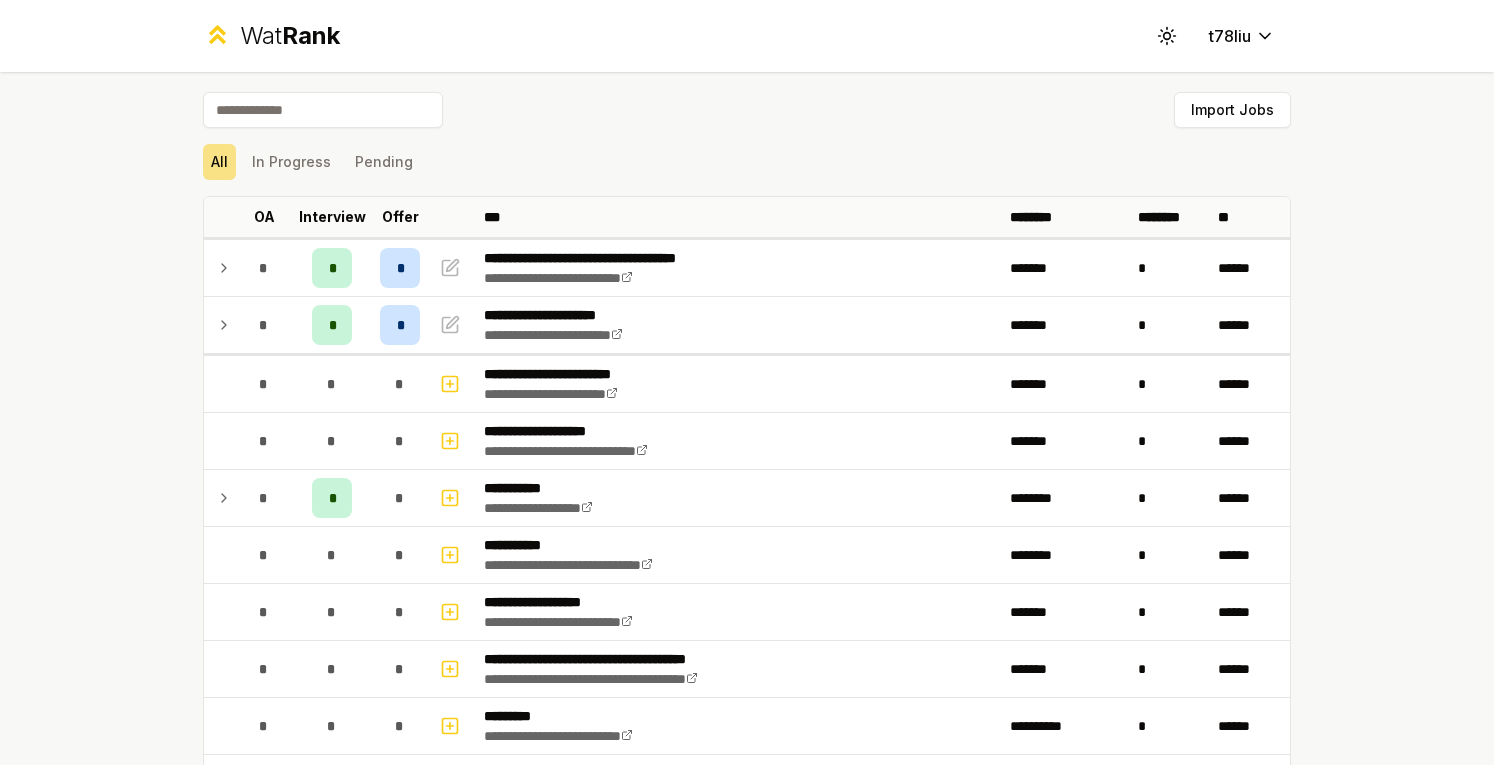 click on "In Progress" at bounding box center [291, 162] 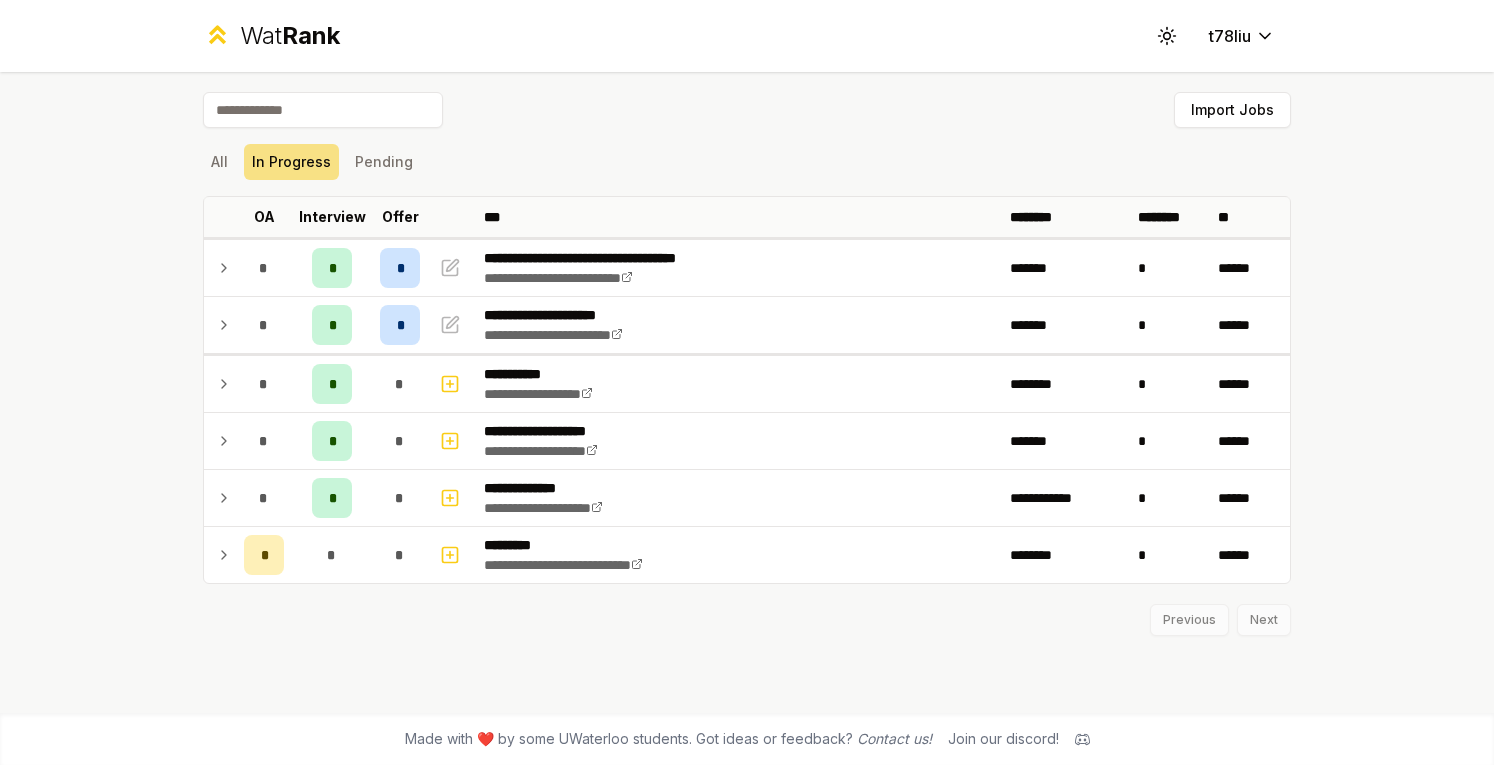 click on "Pending" at bounding box center [384, 162] 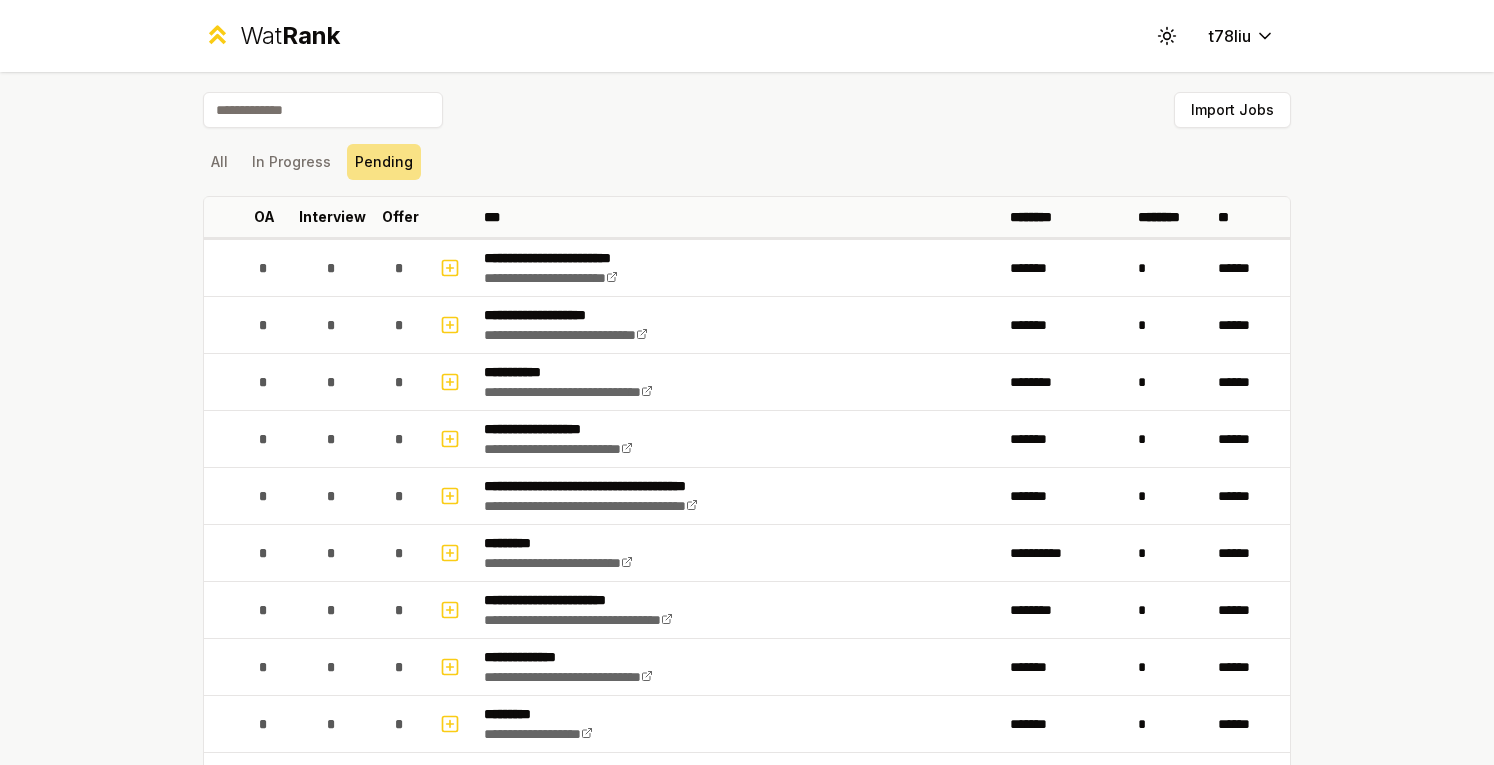 click on "In Progress" at bounding box center [291, 162] 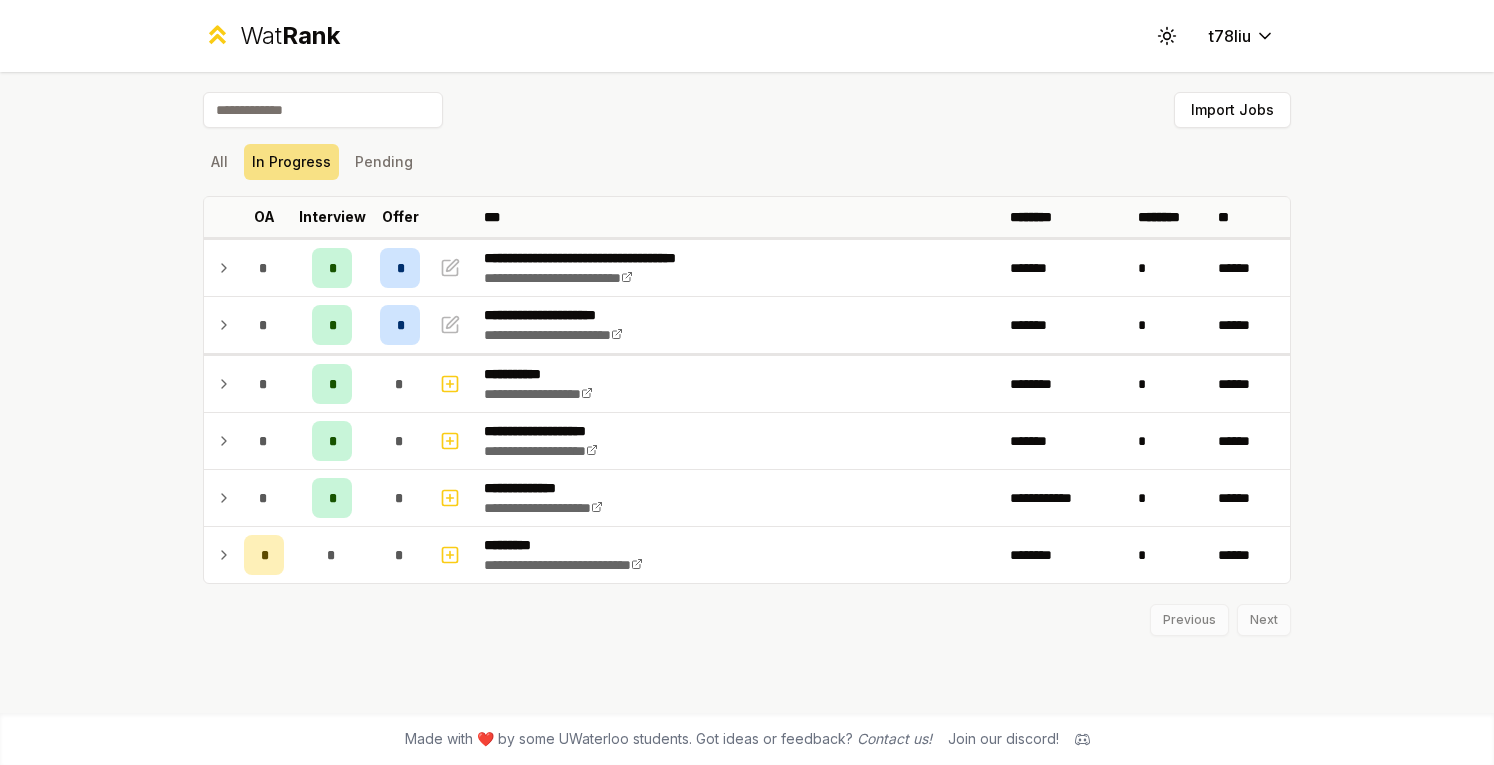 click 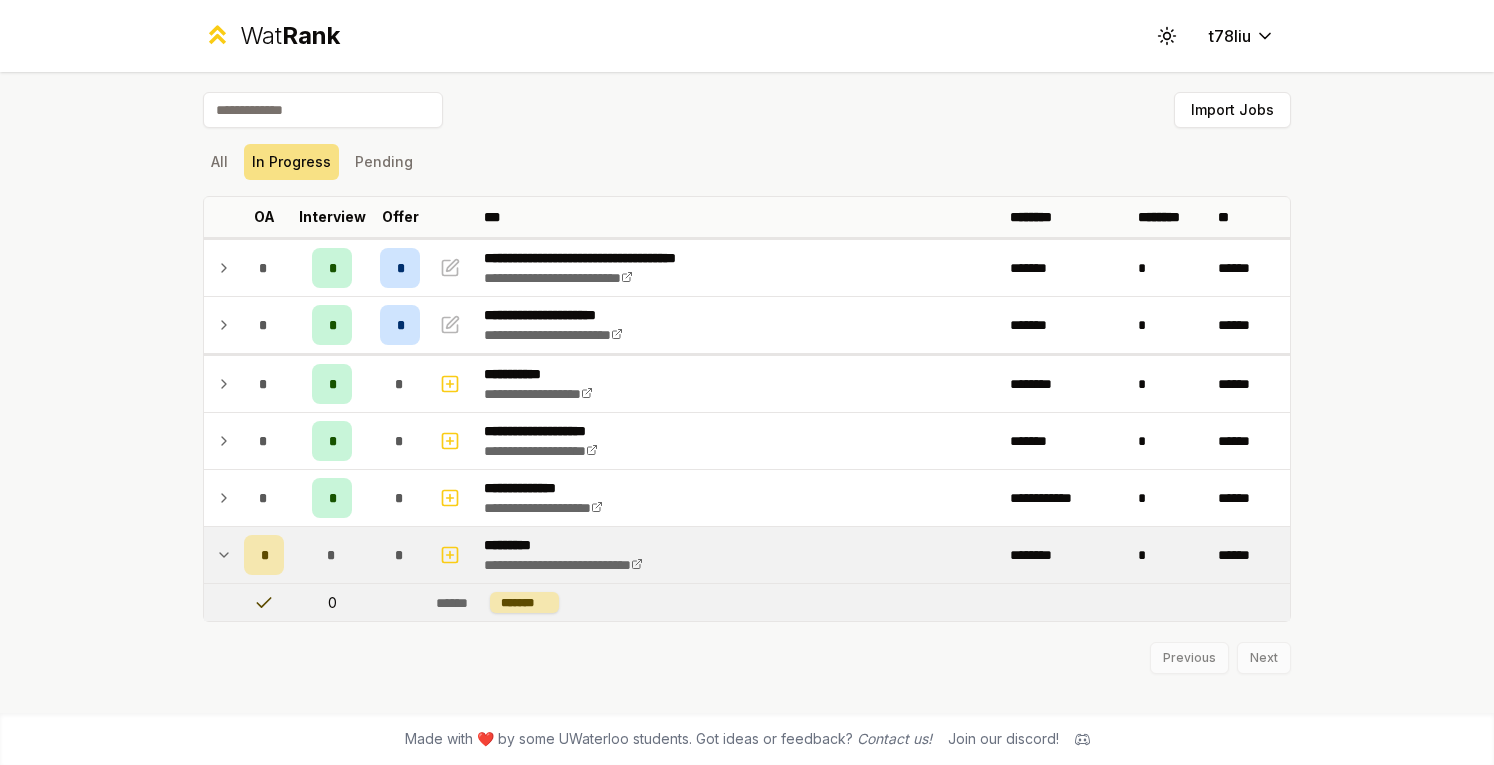 click on "All" at bounding box center (219, 162) 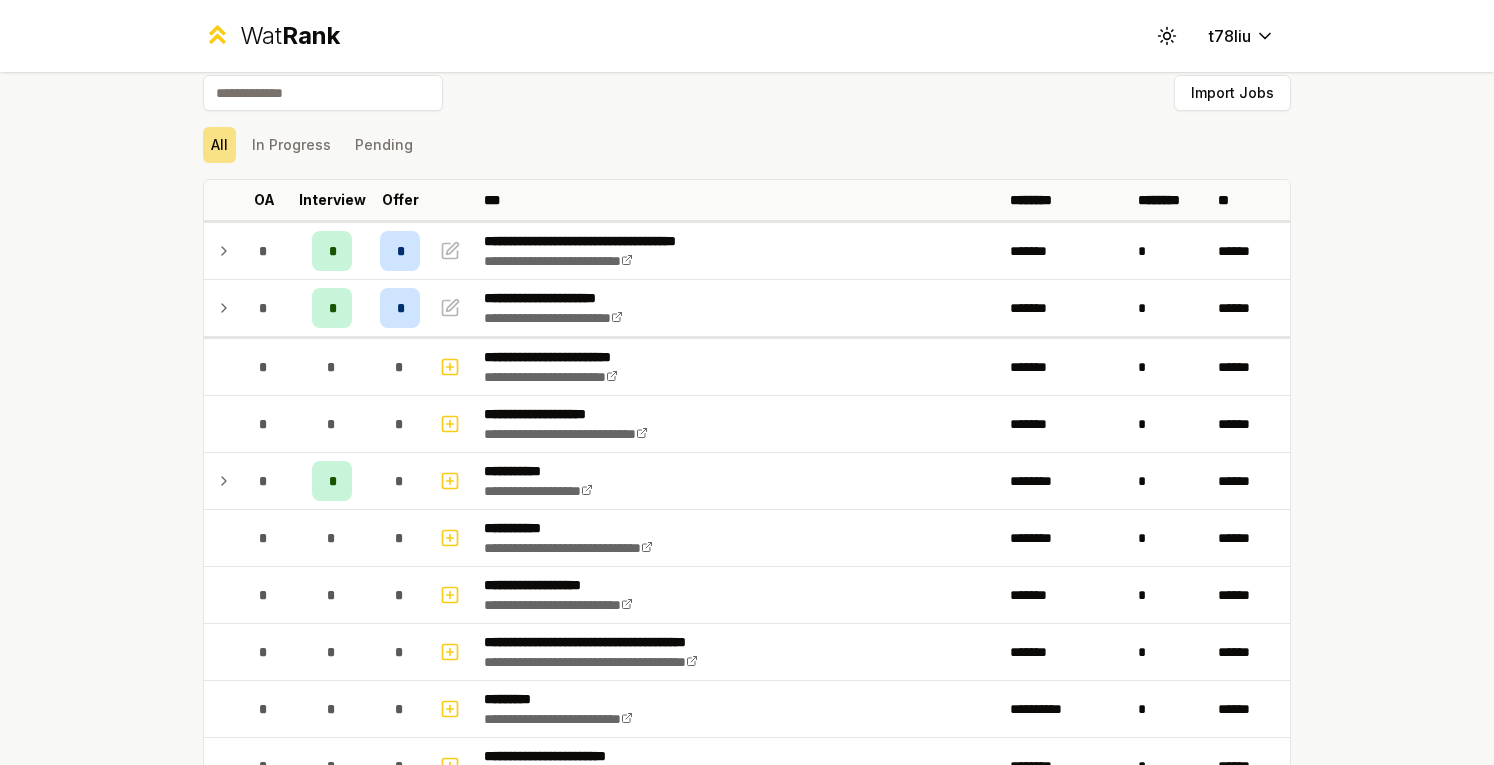 scroll, scrollTop: 0, scrollLeft: 0, axis: both 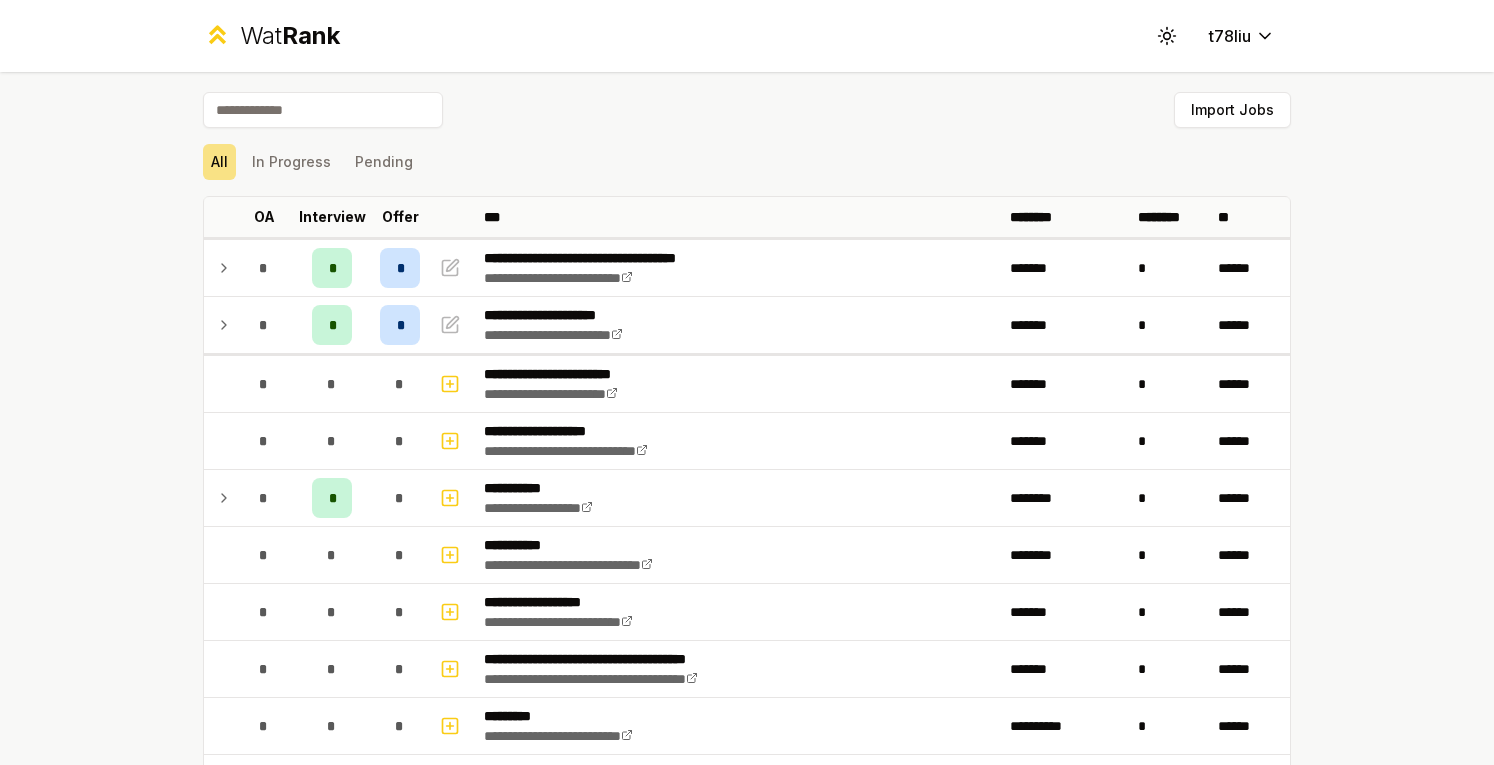 click on "Rank" at bounding box center (311, 35) 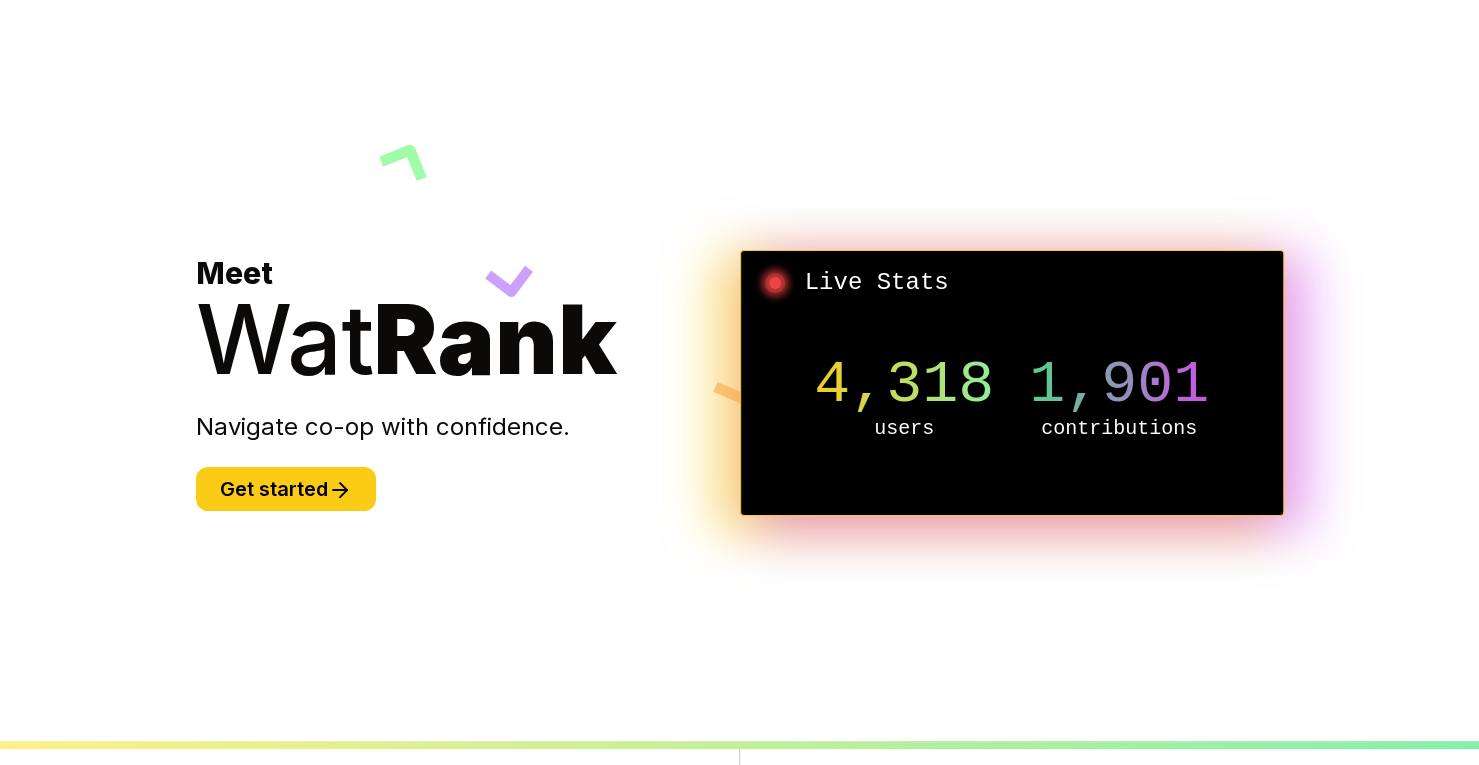 click on "Get started" at bounding box center [286, 489] 